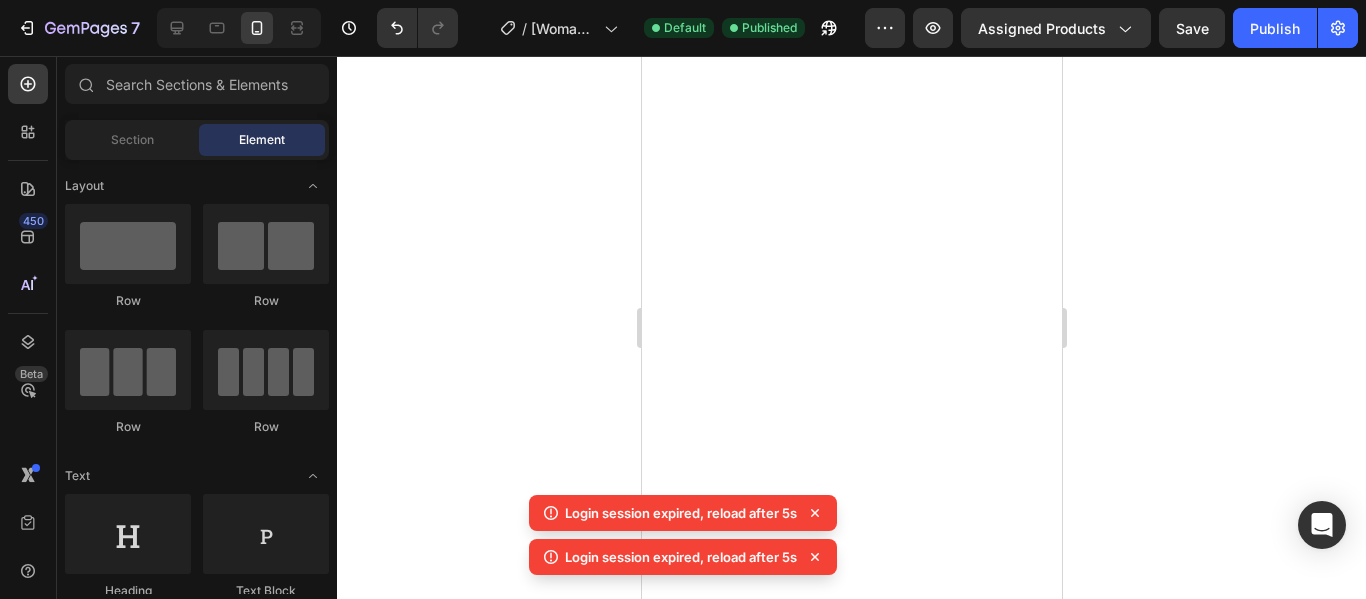 scroll, scrollTop: 0, scrollLeft: 0, axis: both 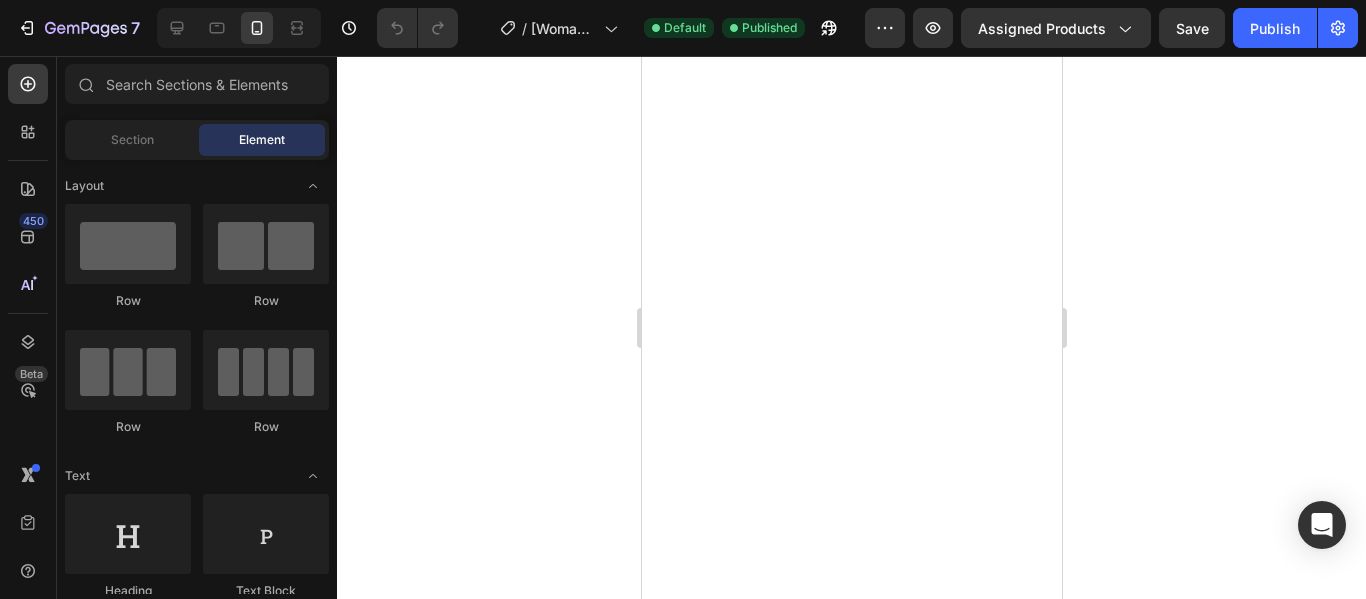 click 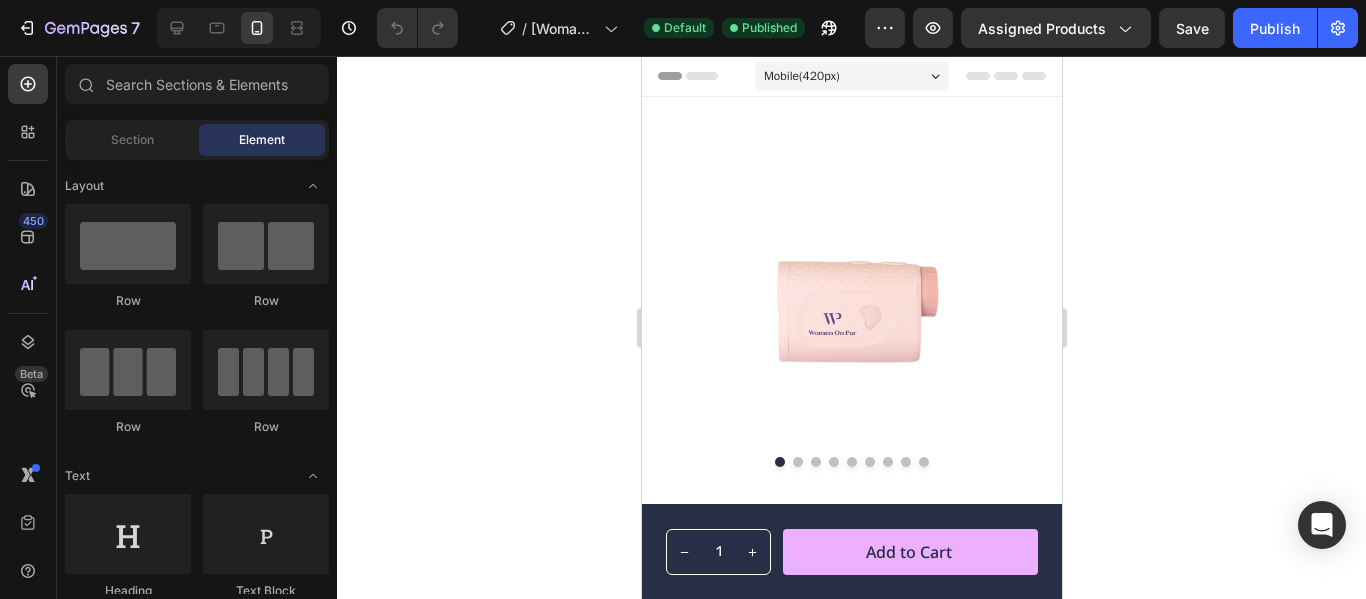 scroll, scrollTop: 0, scrollLeft: 0, axis: both 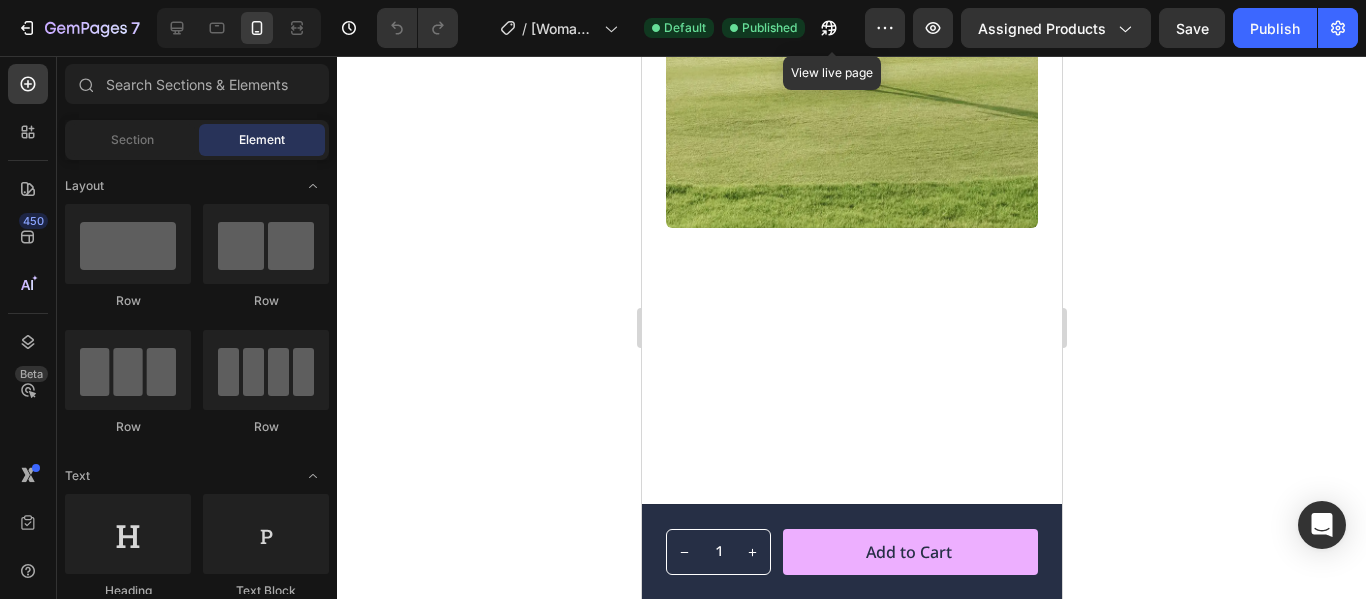 click 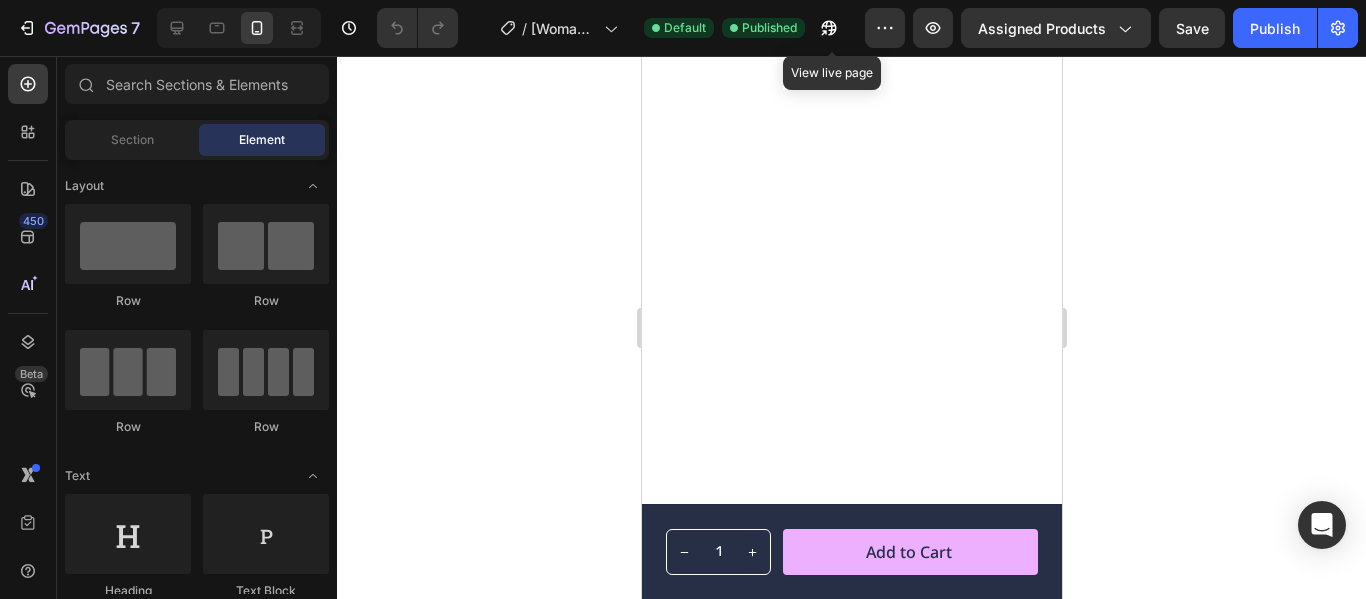 scroll, scrollTop: 3889, scrollLeft: 0, axis: vertical 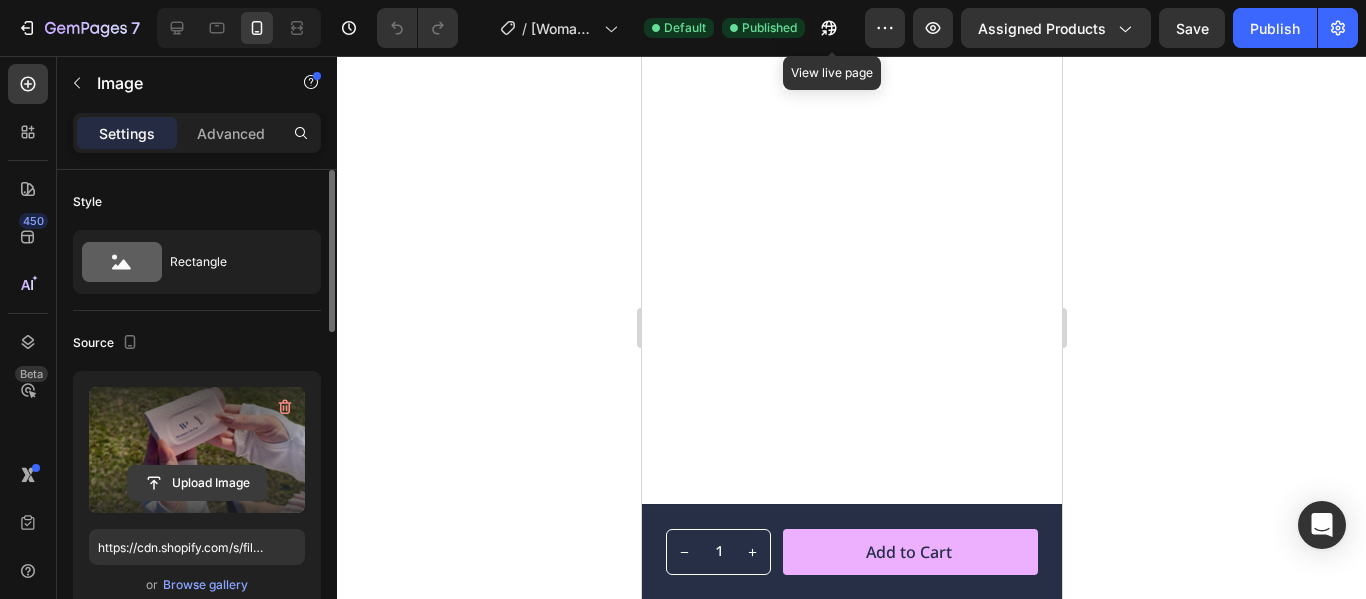 click 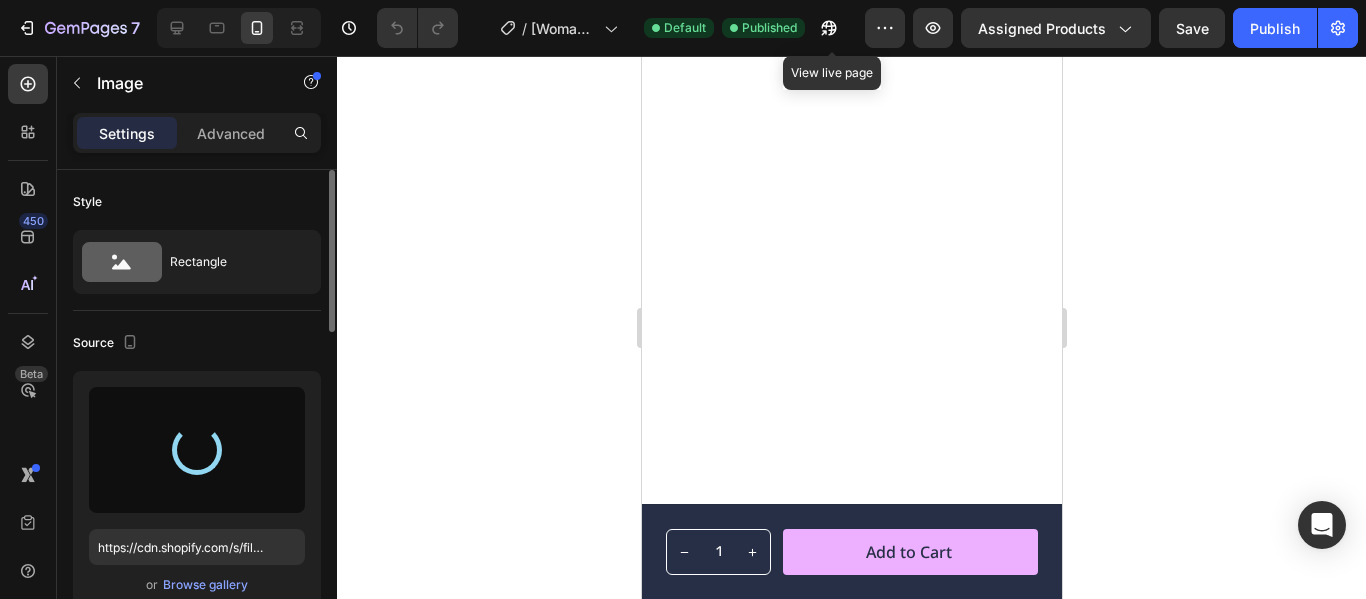 type on "https://cdn.shopify.com/s/files/1/0746/2551/5753/files/gempages_566793230448853925-e3ccf3f0-ca36-44cb-acef-11f194369f83.png" 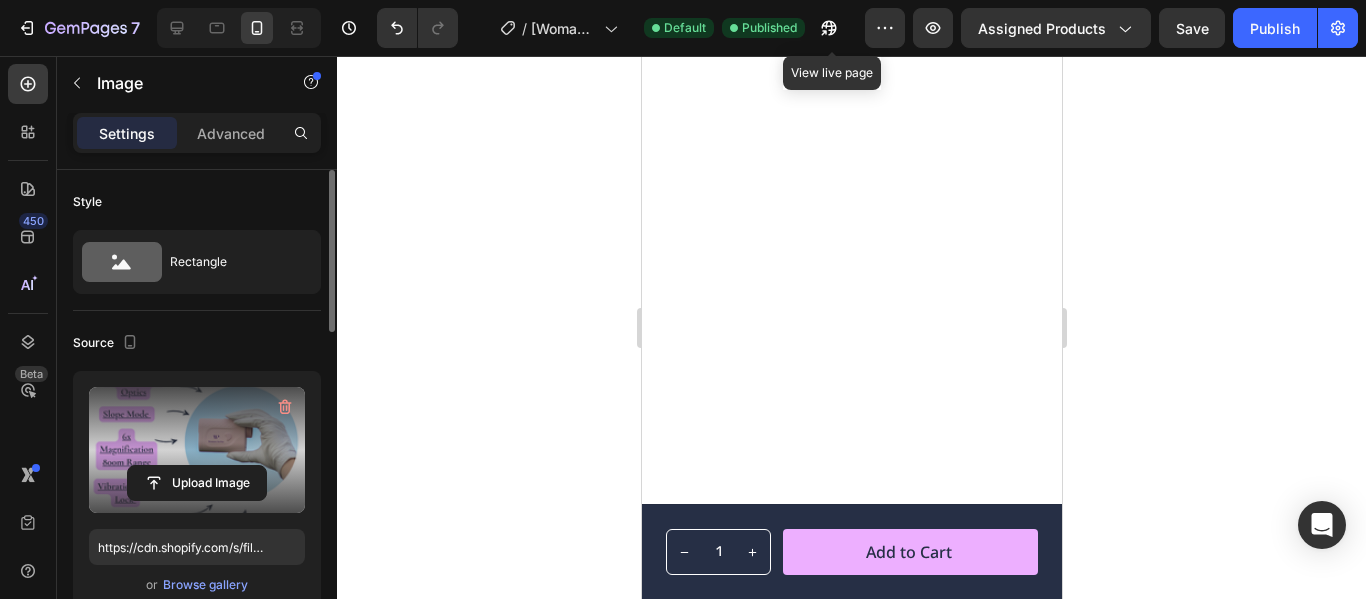 click 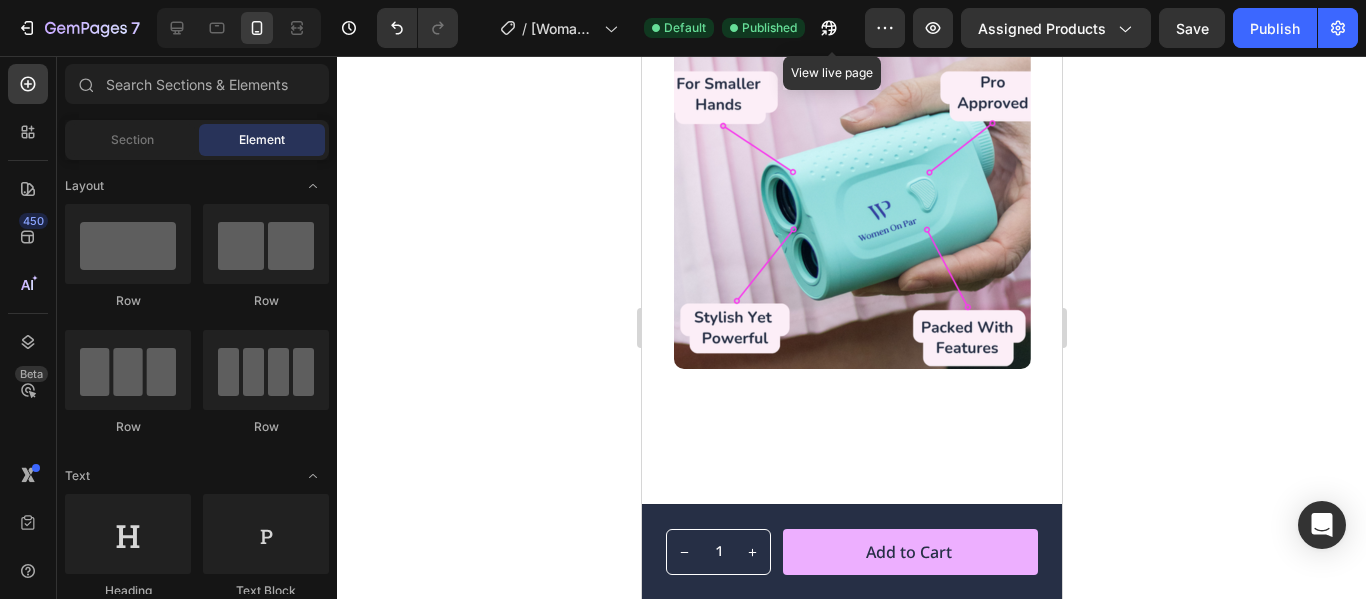 scroll, scrollTop: 3662, scrollLeft: 0, axis: vertical 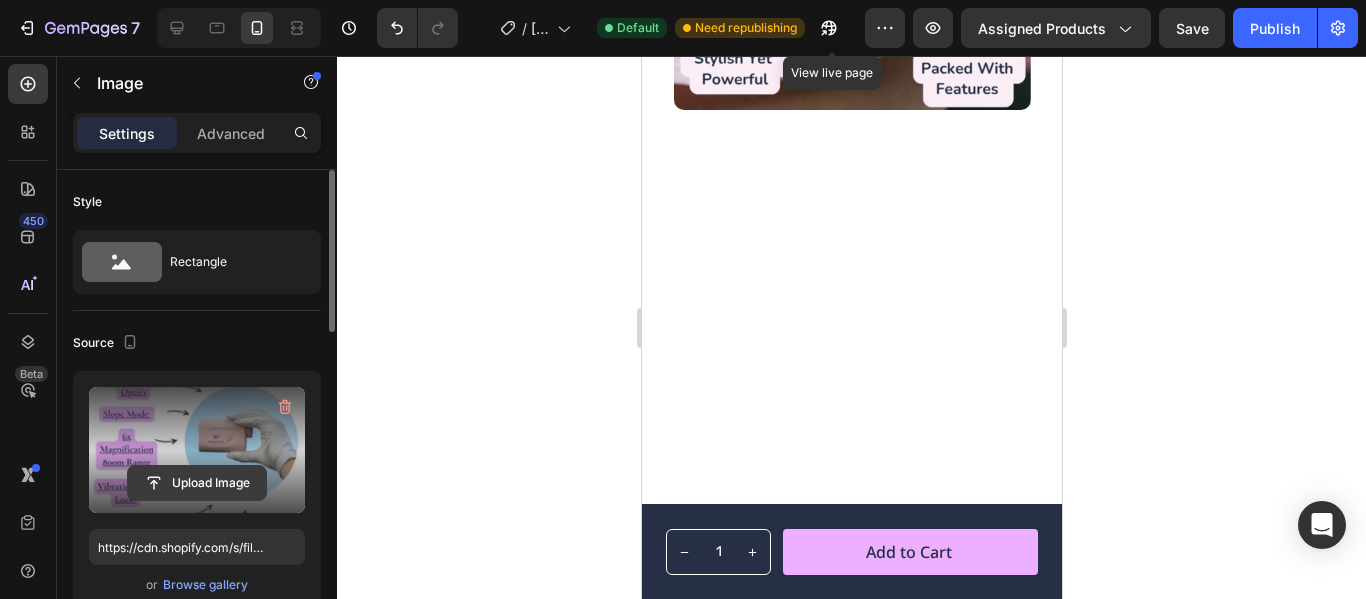 click 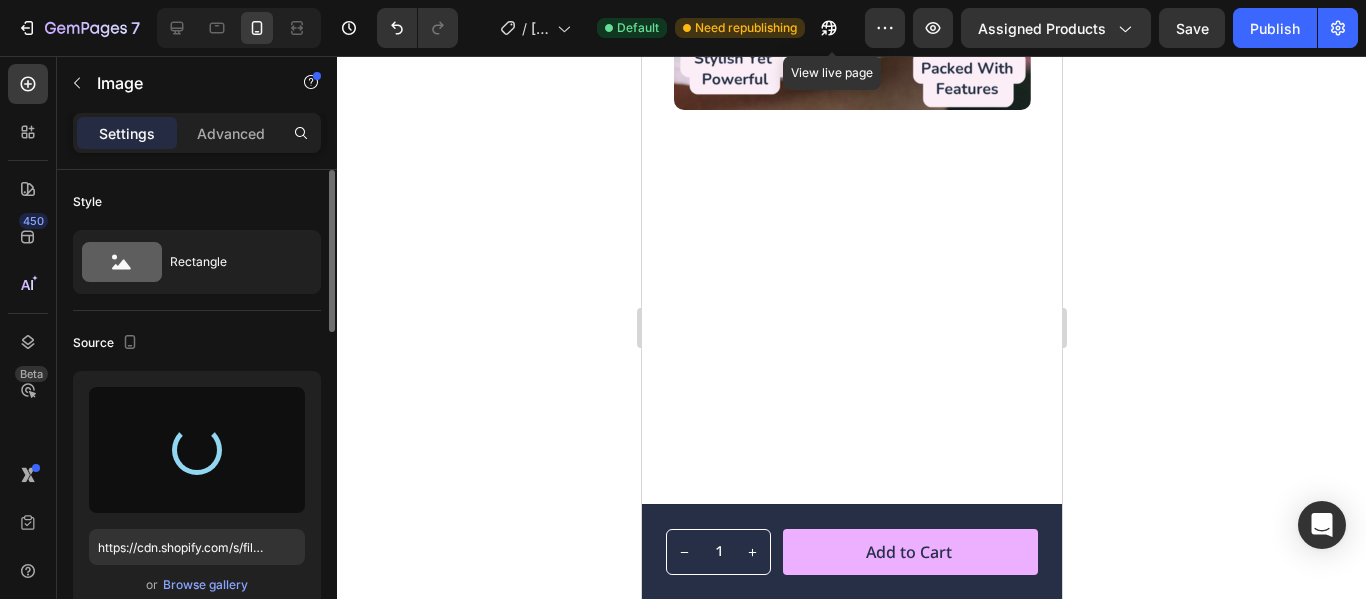 type on "https://cdn.shopify.com/s/files/1/0746/2551/5753/files/gempages_566793230448853925-78b0666d-17a8-4714-93cc-aa091e223681.png" 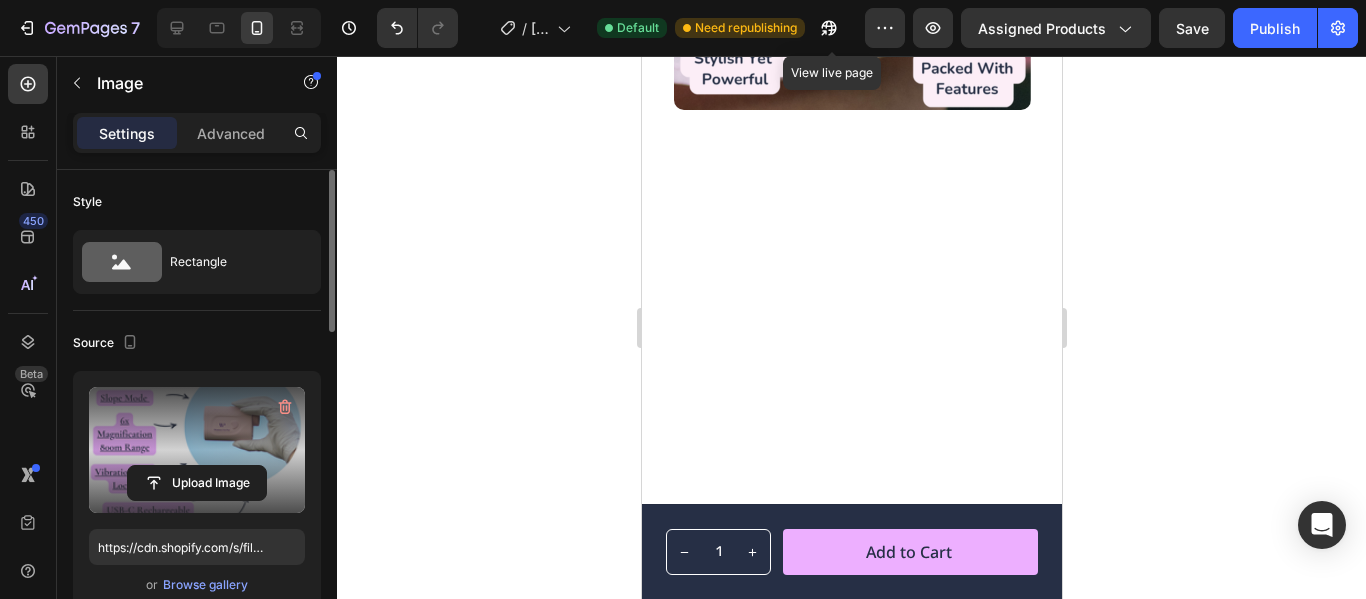 click 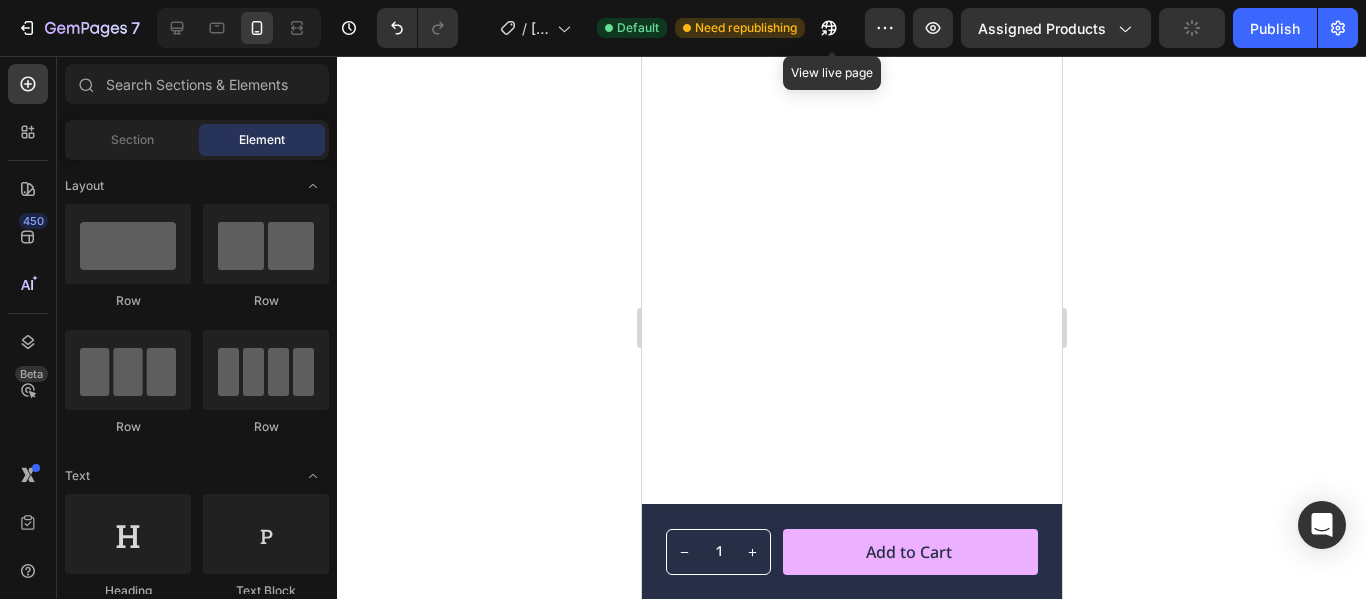 scroll, scrollTop: 5536, scrollLeft: 0, axis: vertical 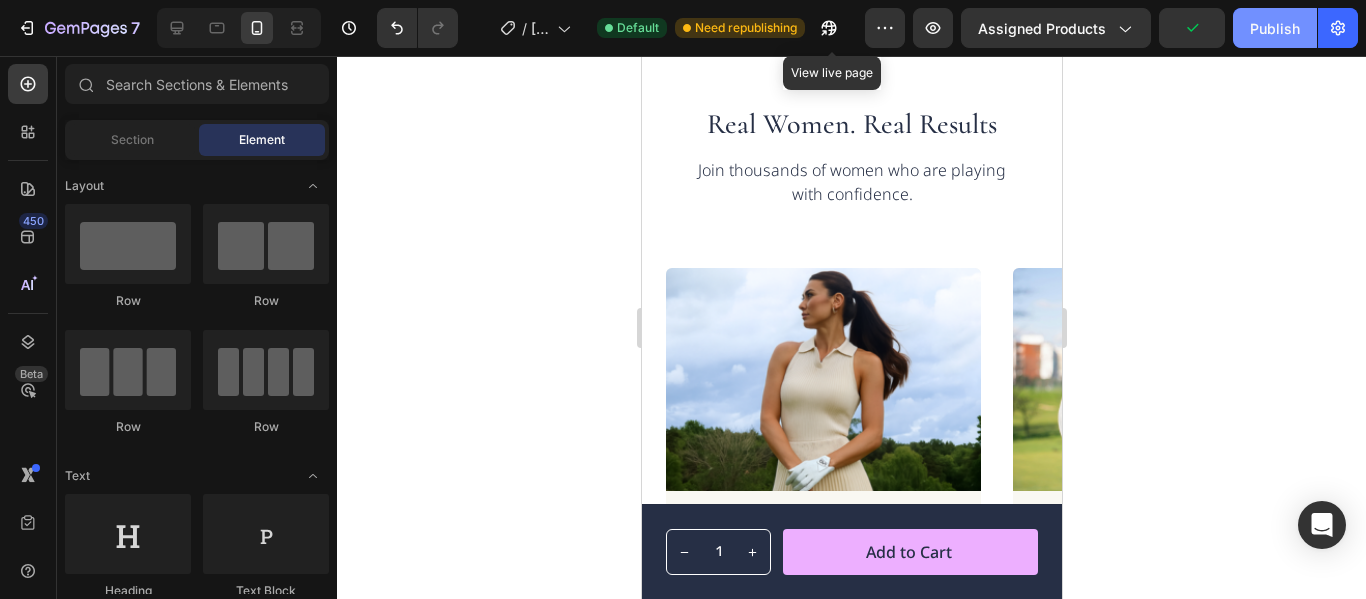 click on "Publish" at bounding box center (1275, 28) 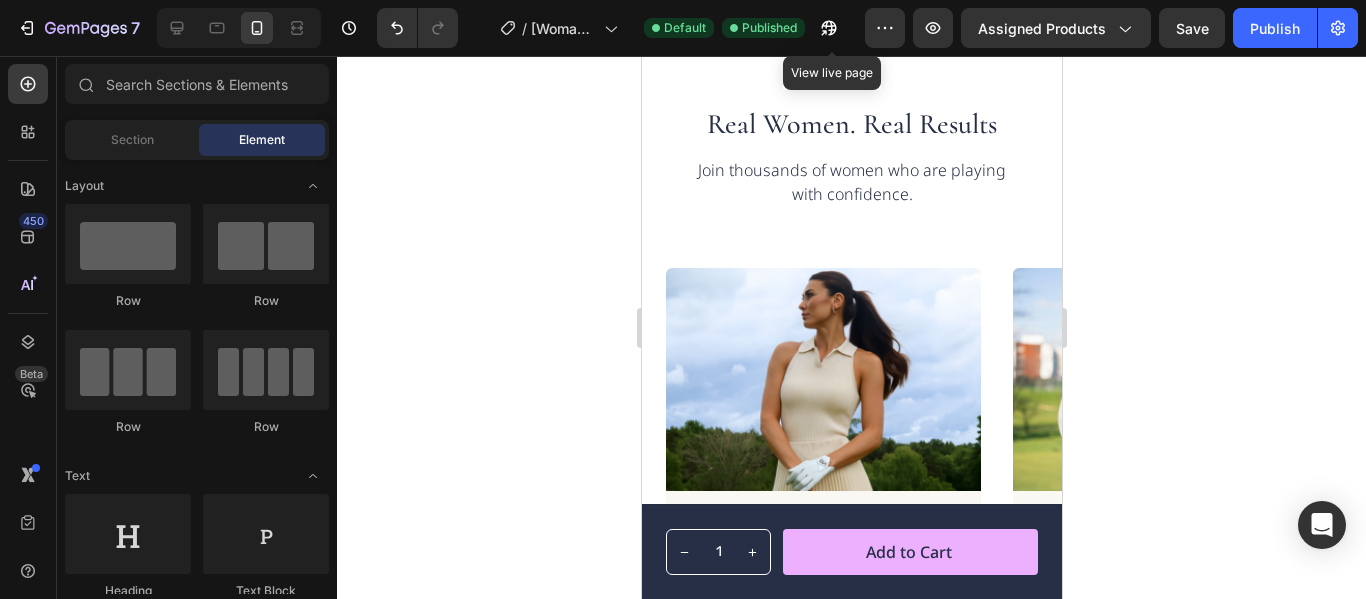 click 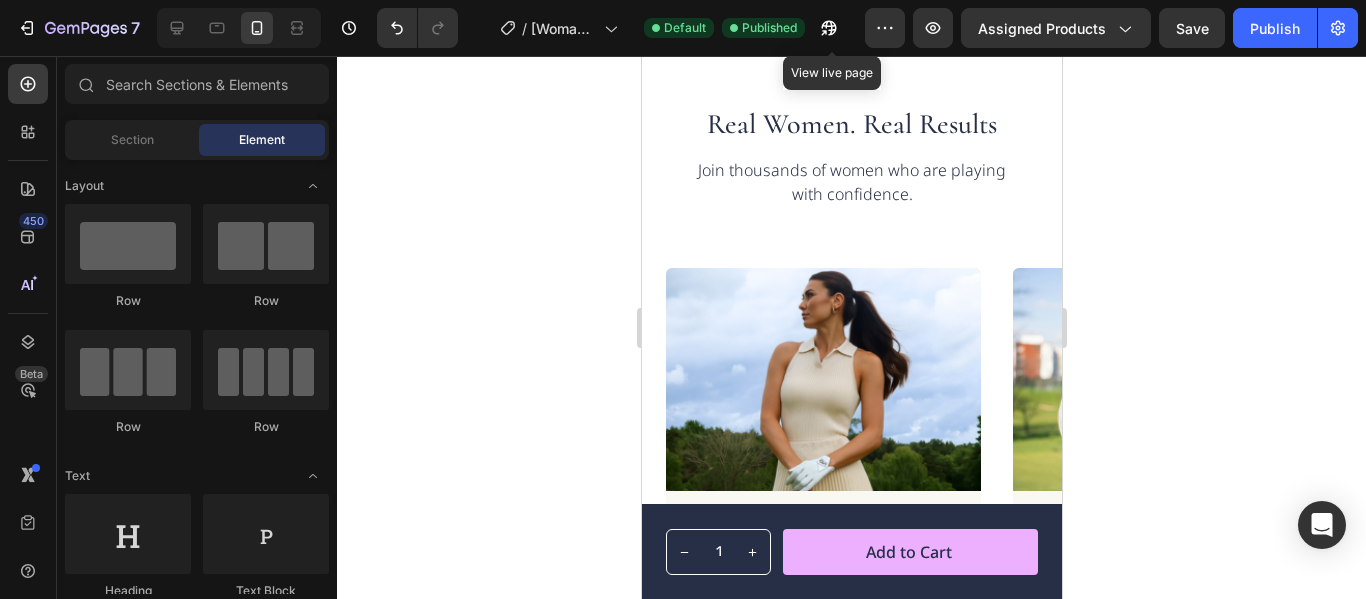 click at bounding box center (822, 379) 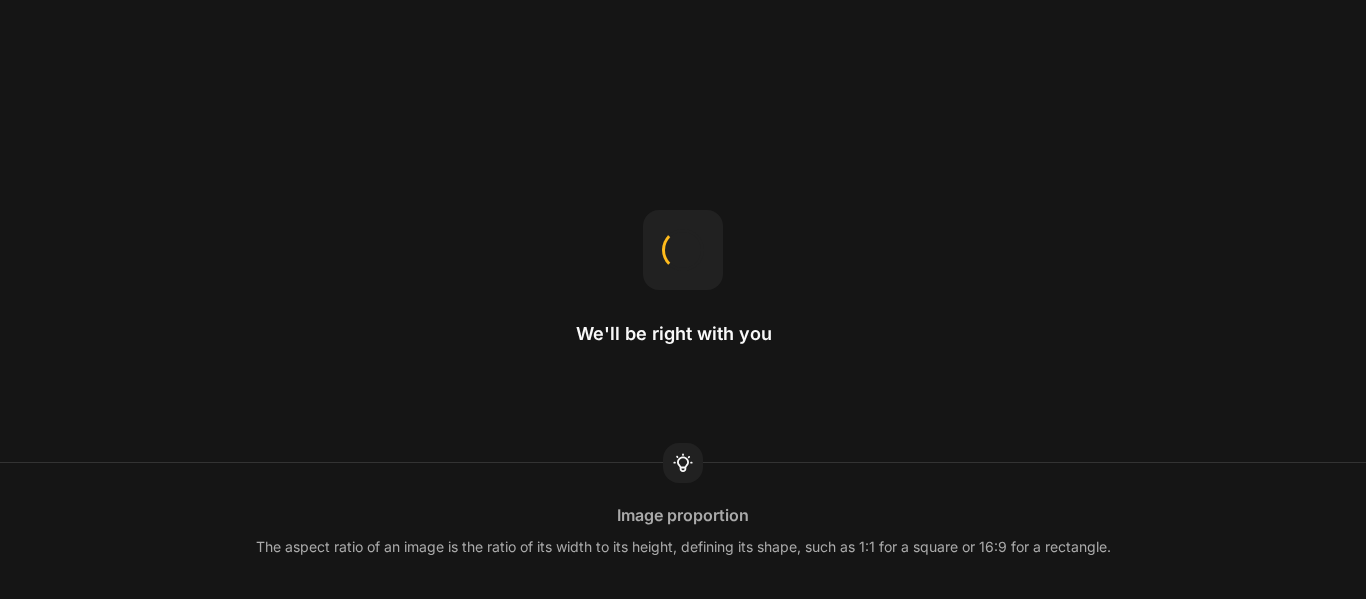 scroll, scrollTop: 0, scrollLeft: 0, axis: both 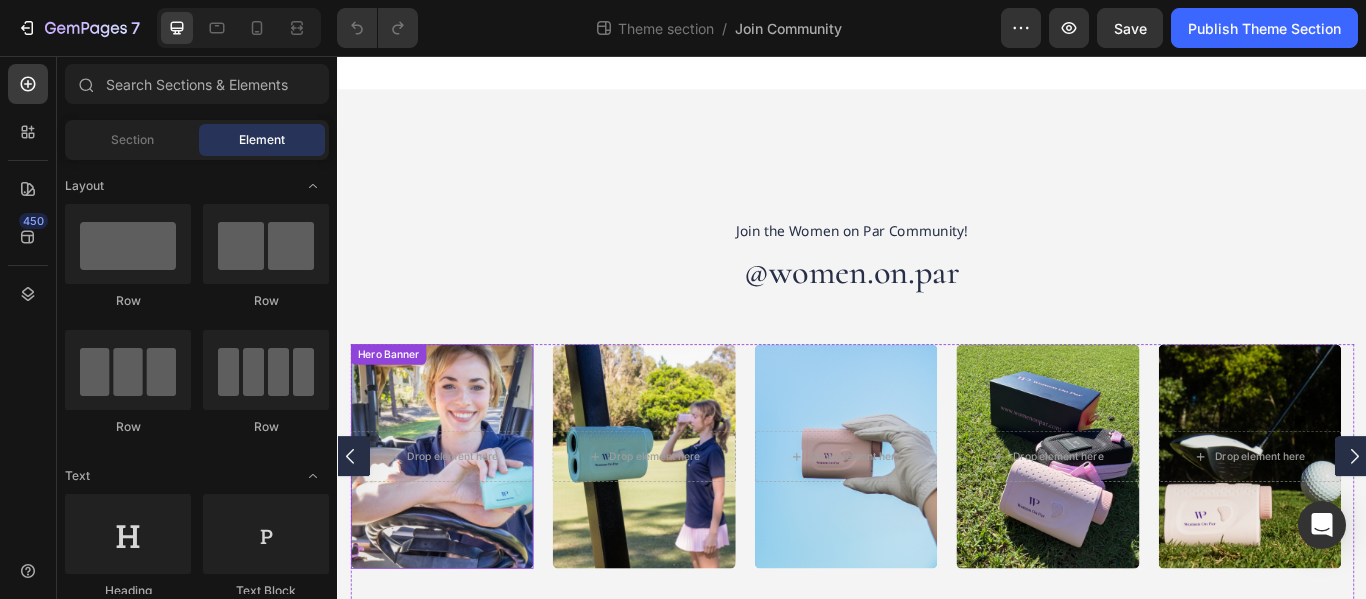 click at bounding box center (459, 522) 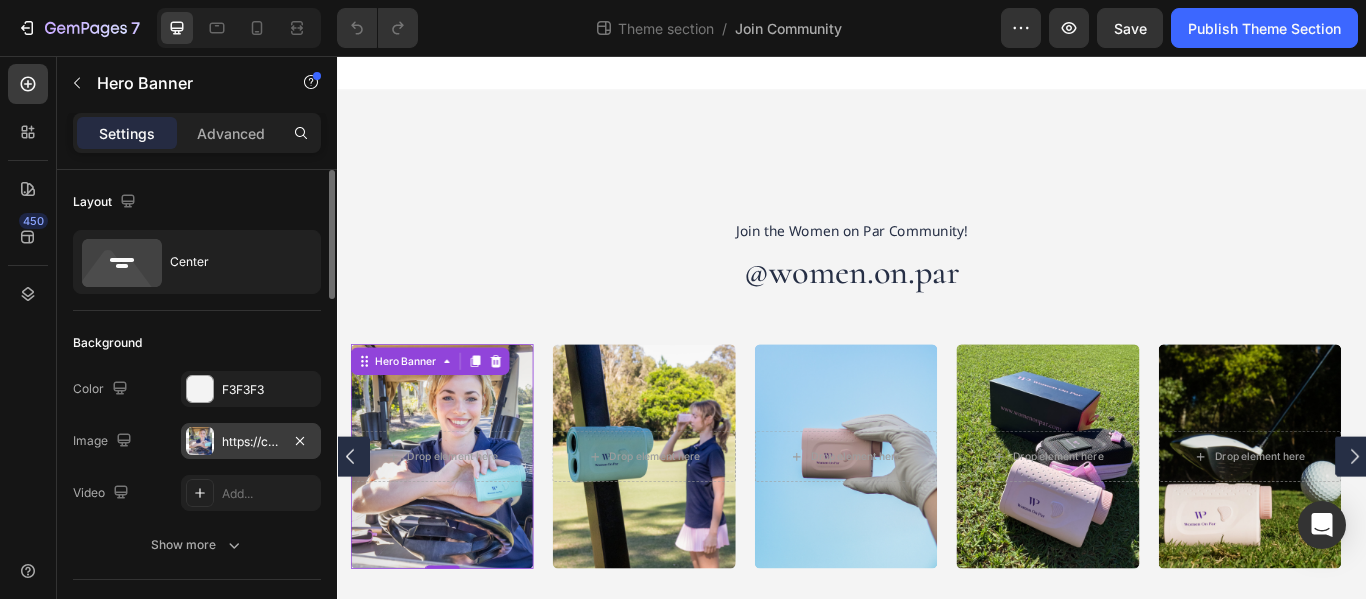 click at bounding box center (200, 441) 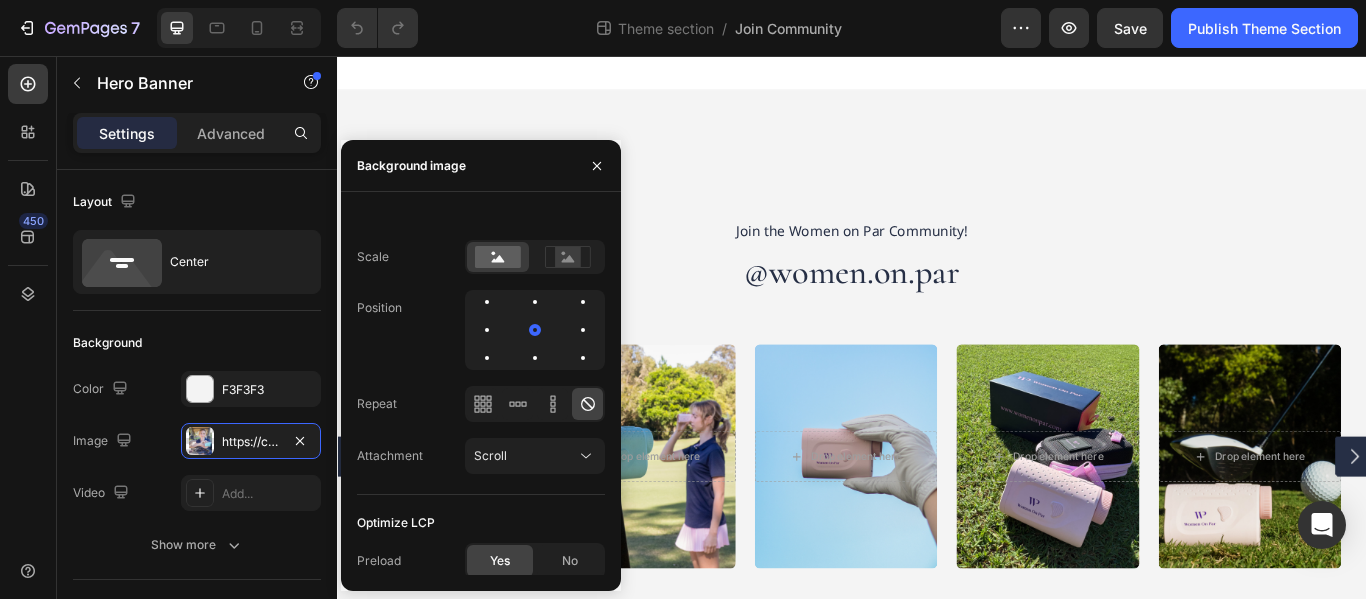 scroll, scrollTop: 282, scrollLeft: 0, axis: vertical 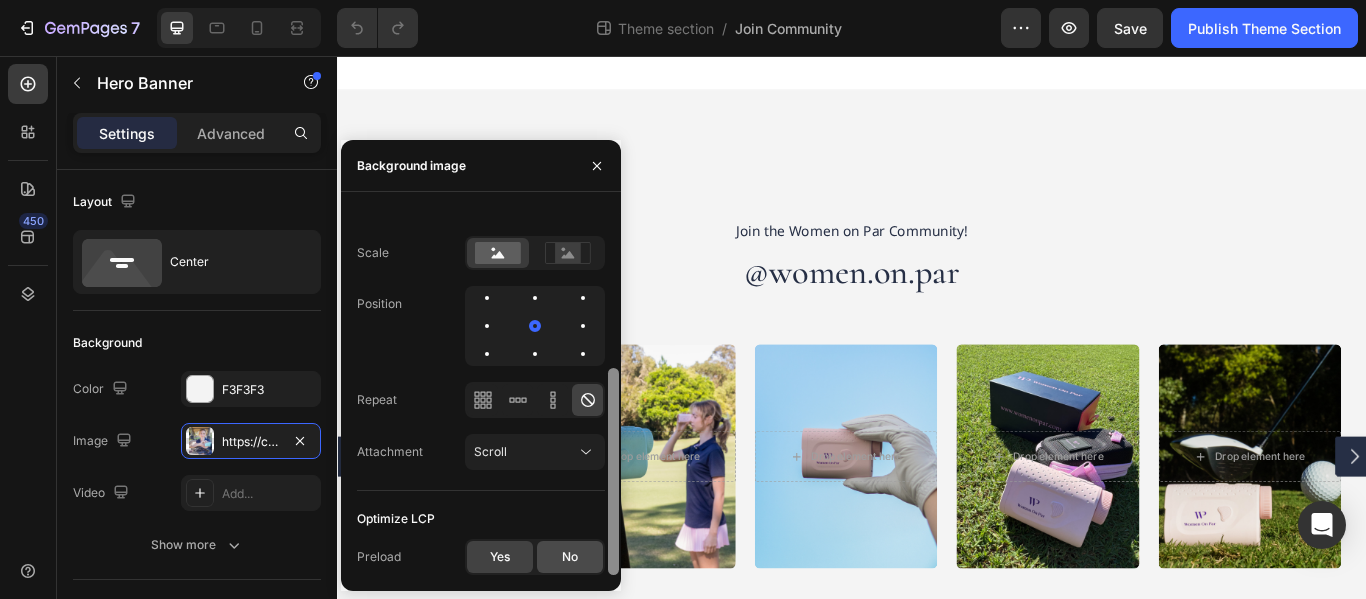 drag, startPoint x: 617, startPoint y: 349, endPoint x: 602, endPoint y: 542, distance: 193.58203 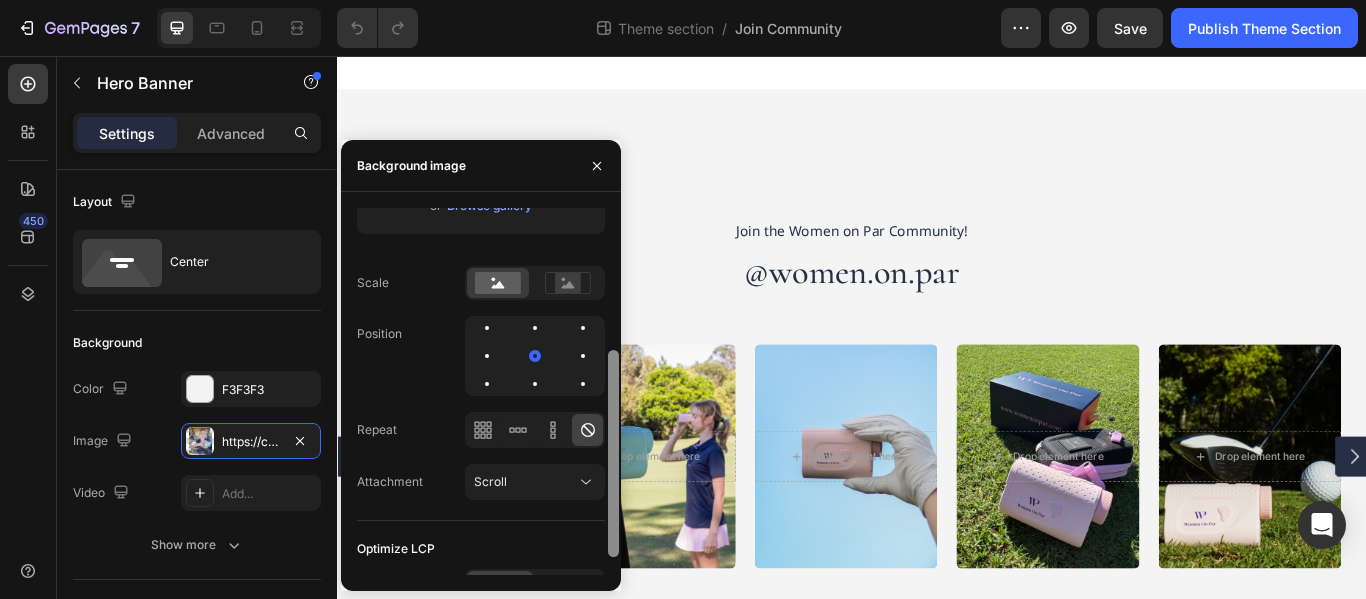 drag, startPoint x: 616, startPoint y: 440, endPoint x: 615, endPoint y: 421, distance: 19.026299 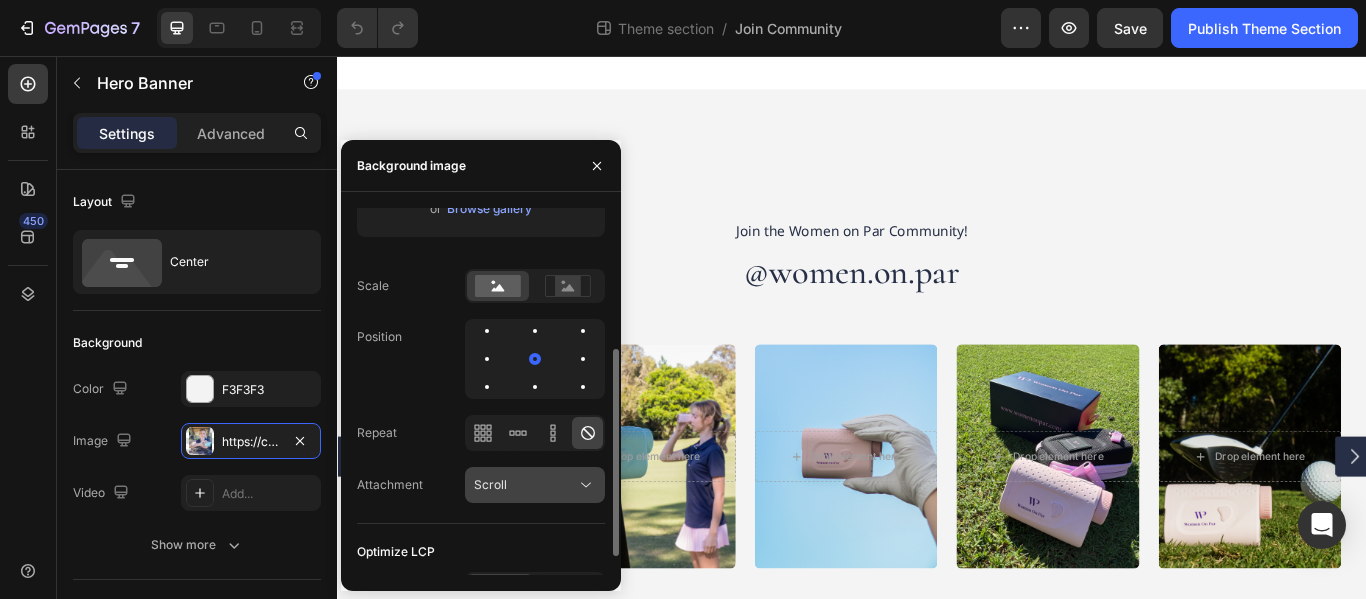 click 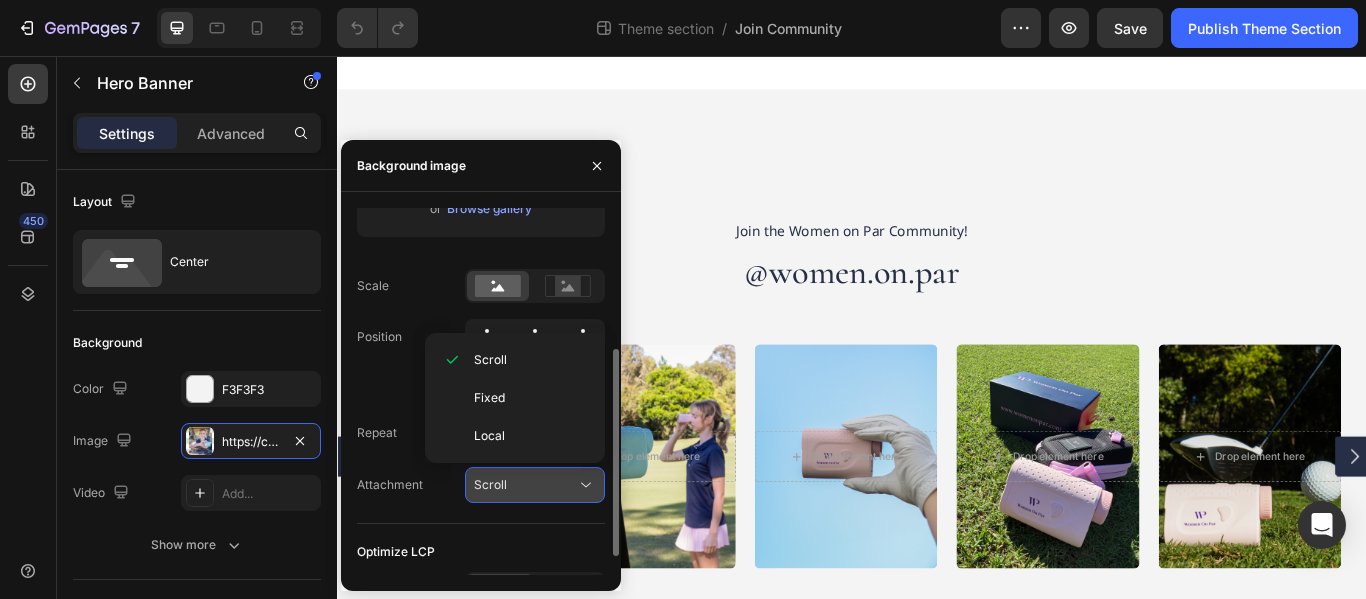 click 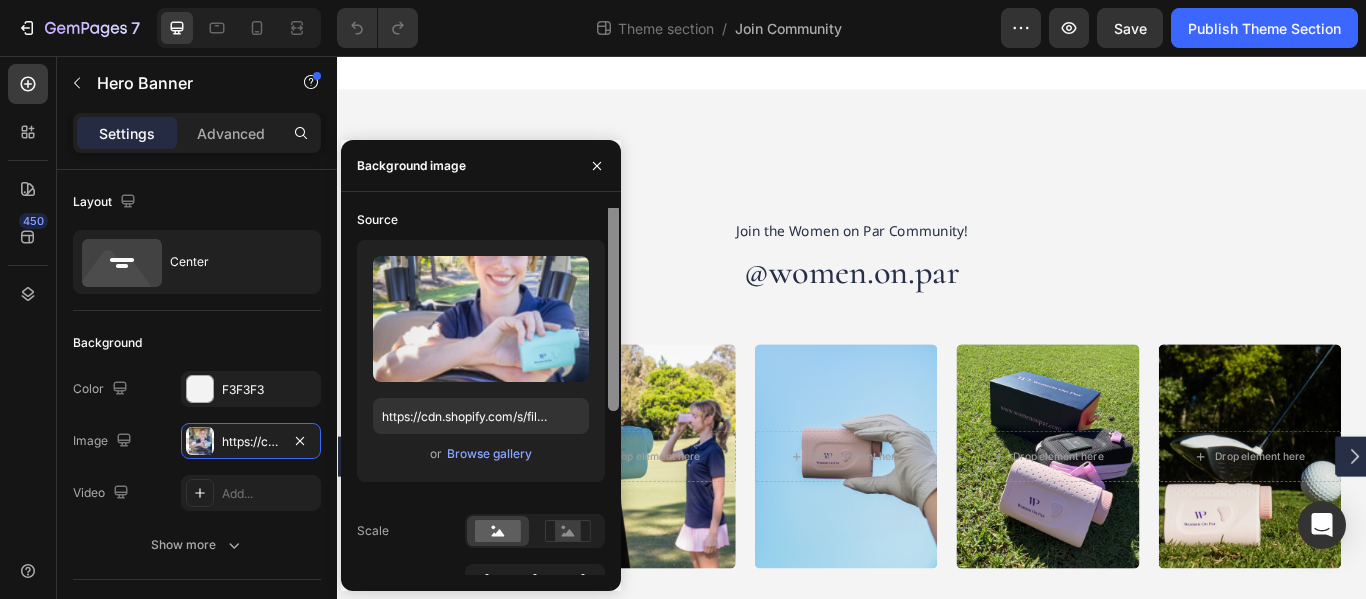 scroll, scrollTop: 0, scrollLeft: 0, axis: both 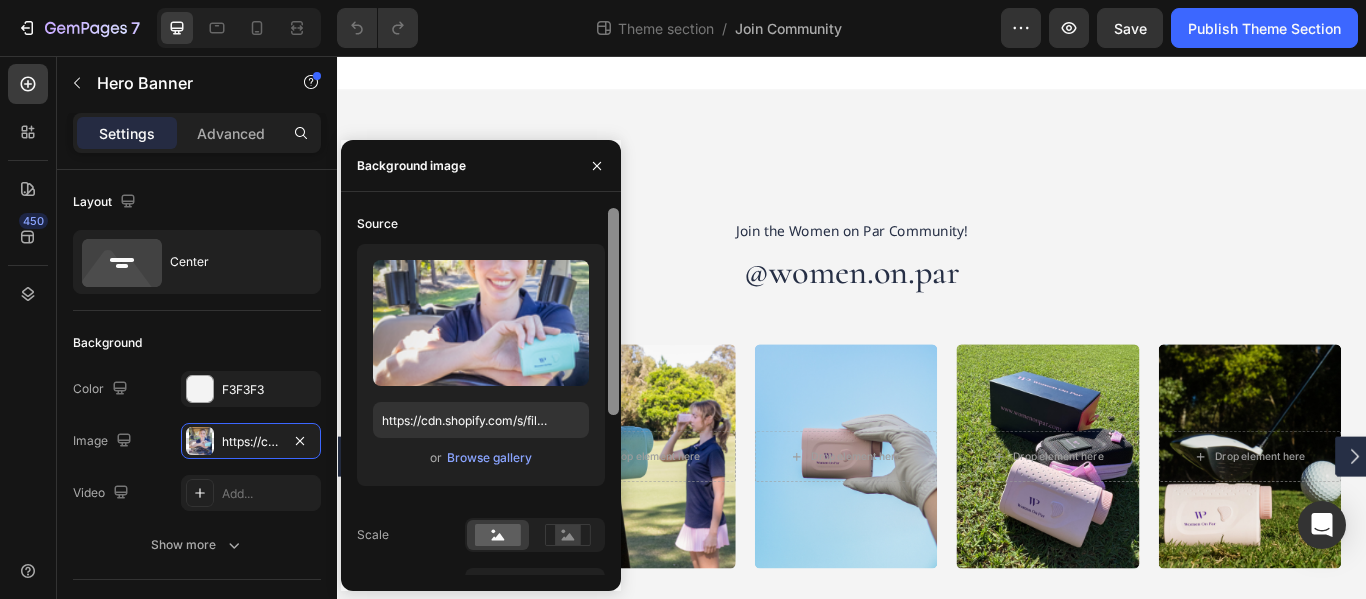 drag, startPoint x: 615, startPoint y: 430, endPoint x: 595, endPoint y: 288, distance: 143.40154 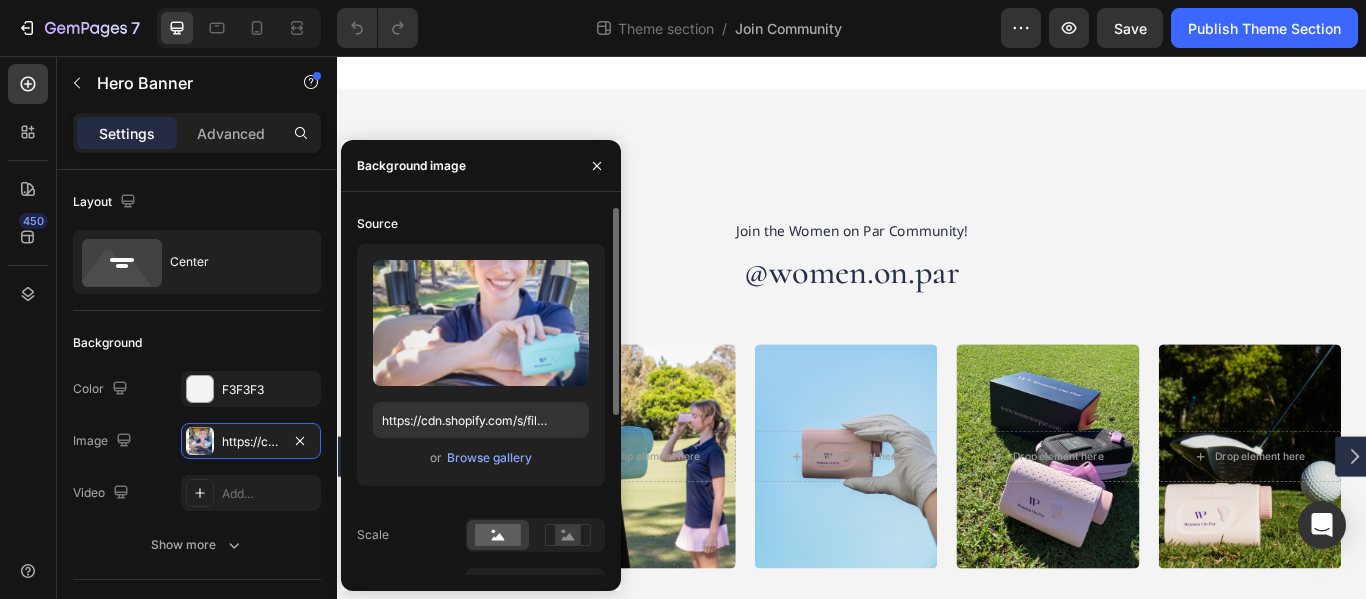 drag, startPoint x: 481, startPoint y: 452, endPoint x: 403, endPoint y: 489, distance: 86.33076 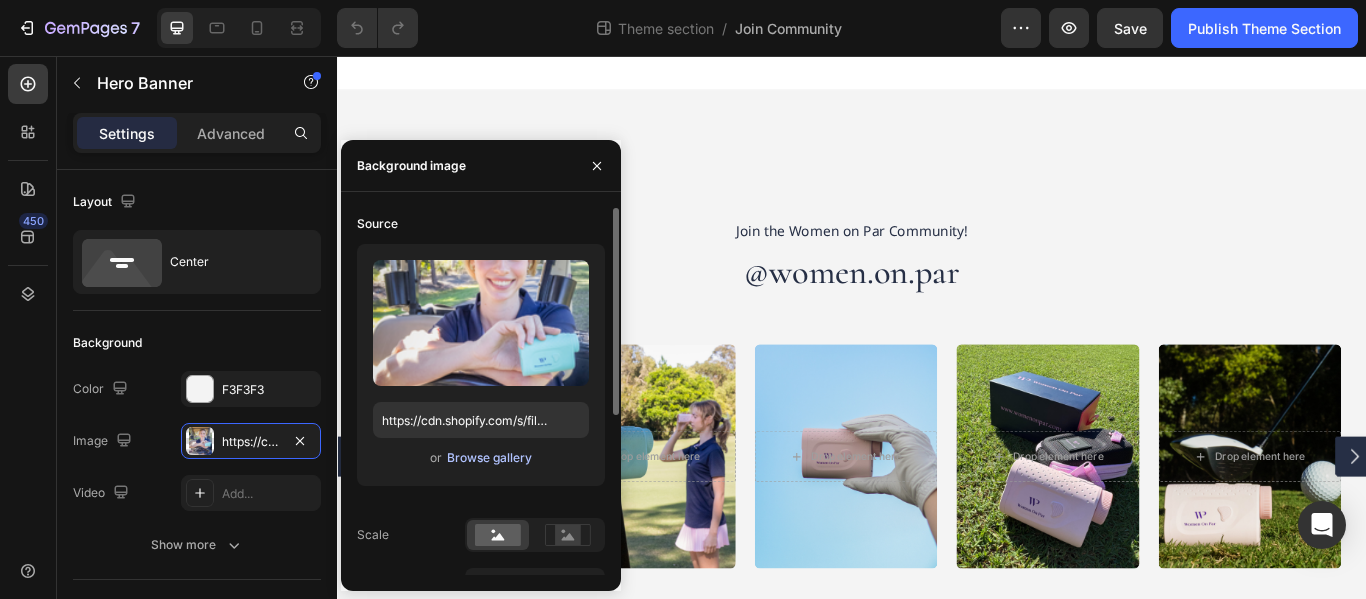 click on "Browse gallery" at bounding box center [489, 458] 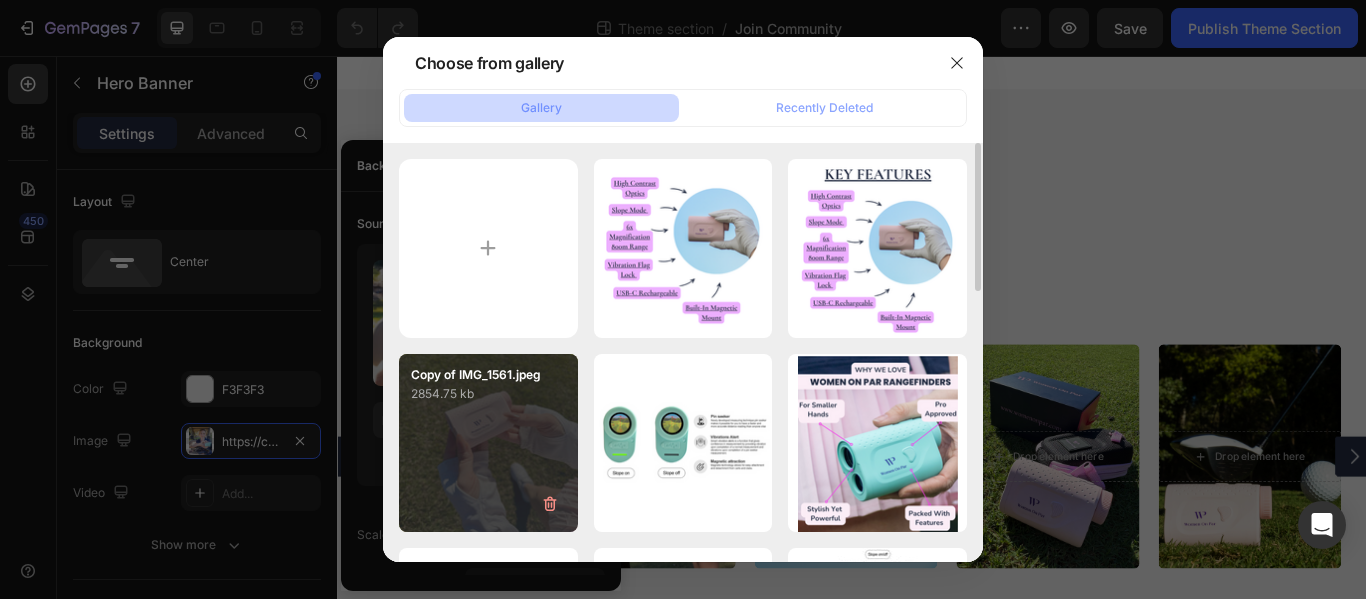 click on "Copy of IMG_1561.jpeg 2854.75 kb" at bounding box center [488, 443] 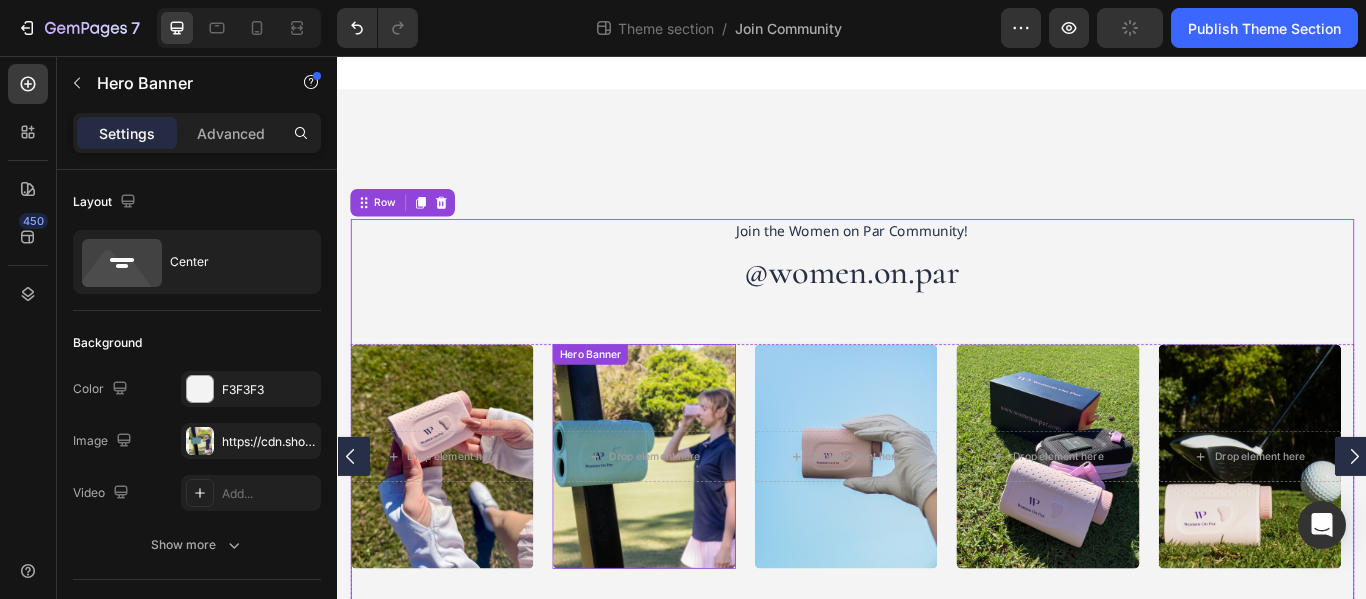 click on "Drop element here" at bounding box center [693, 523] 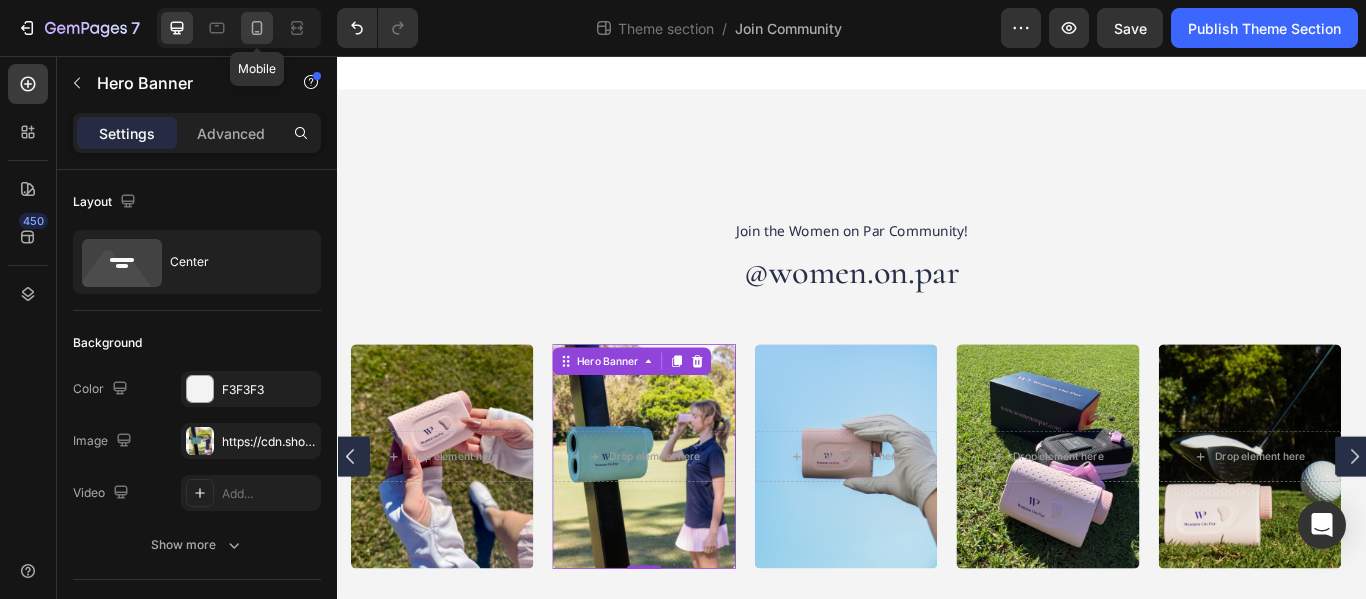 click 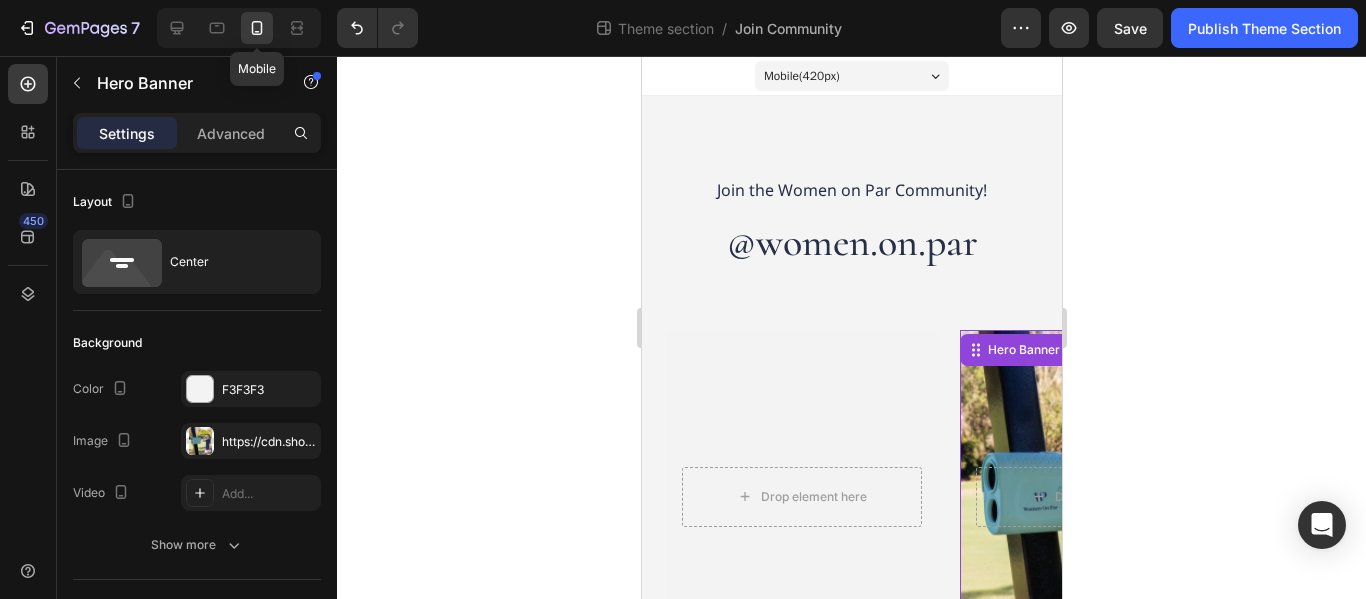 scroll, scrollTop: 180, scrollLeft: 0, axis: vertical 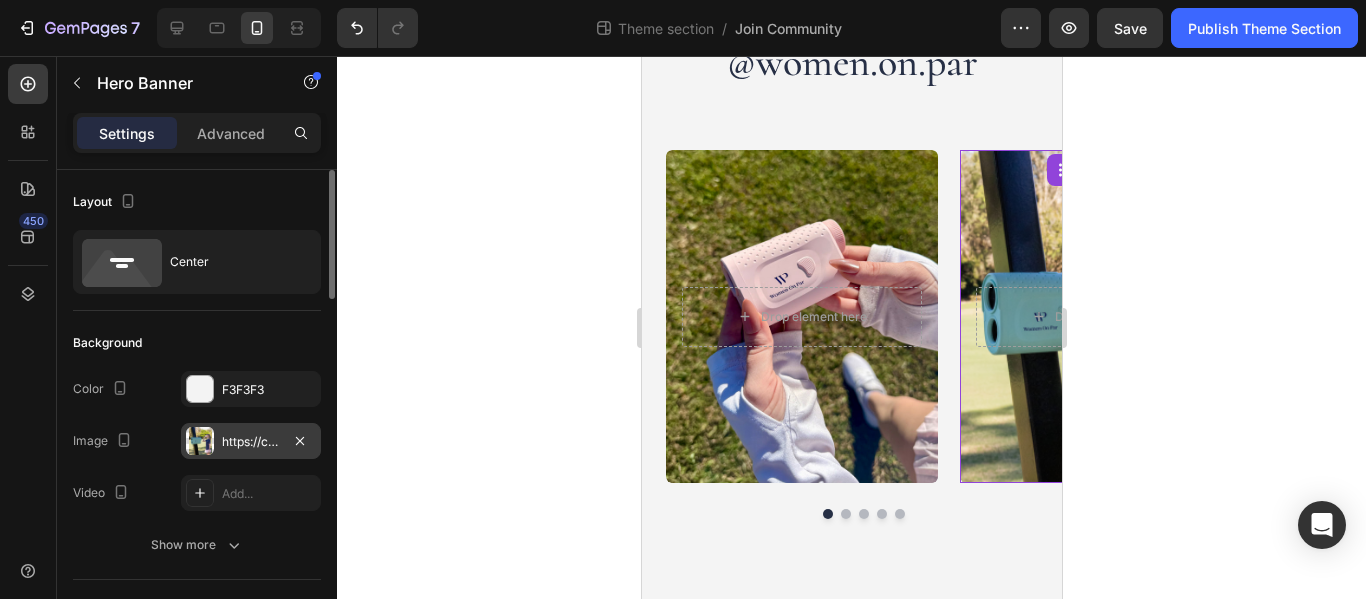click at bounding box center [200, 441] 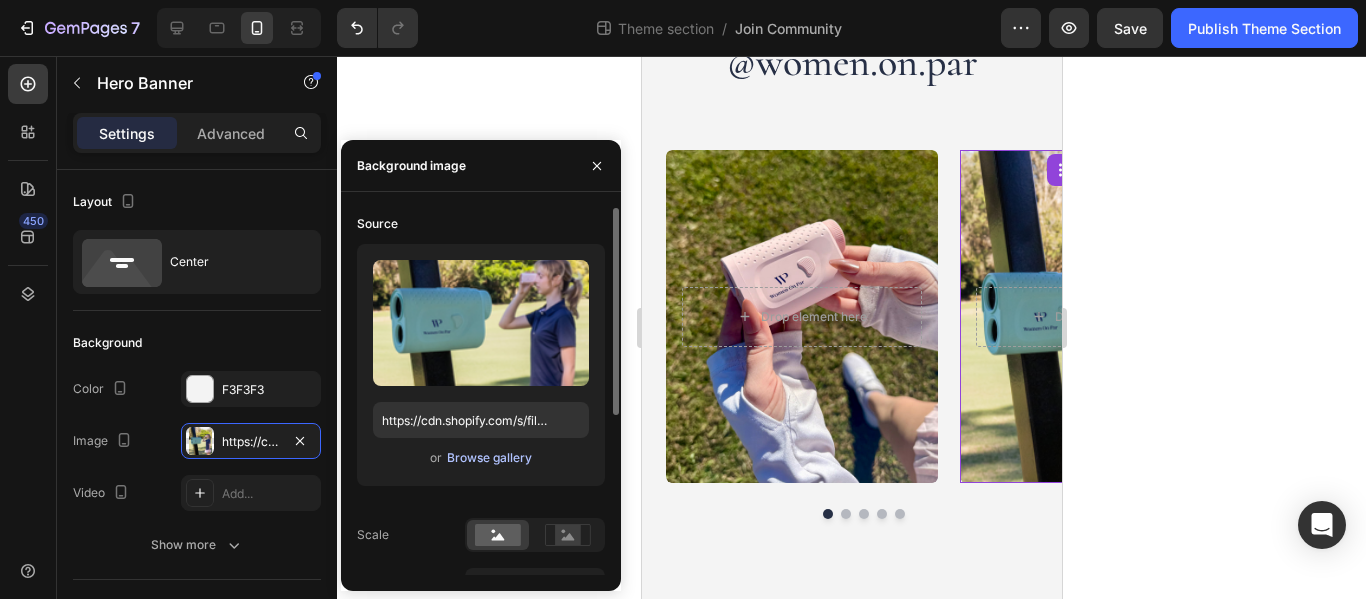 click on "Browse gallery" at bounding box center (489, 458) 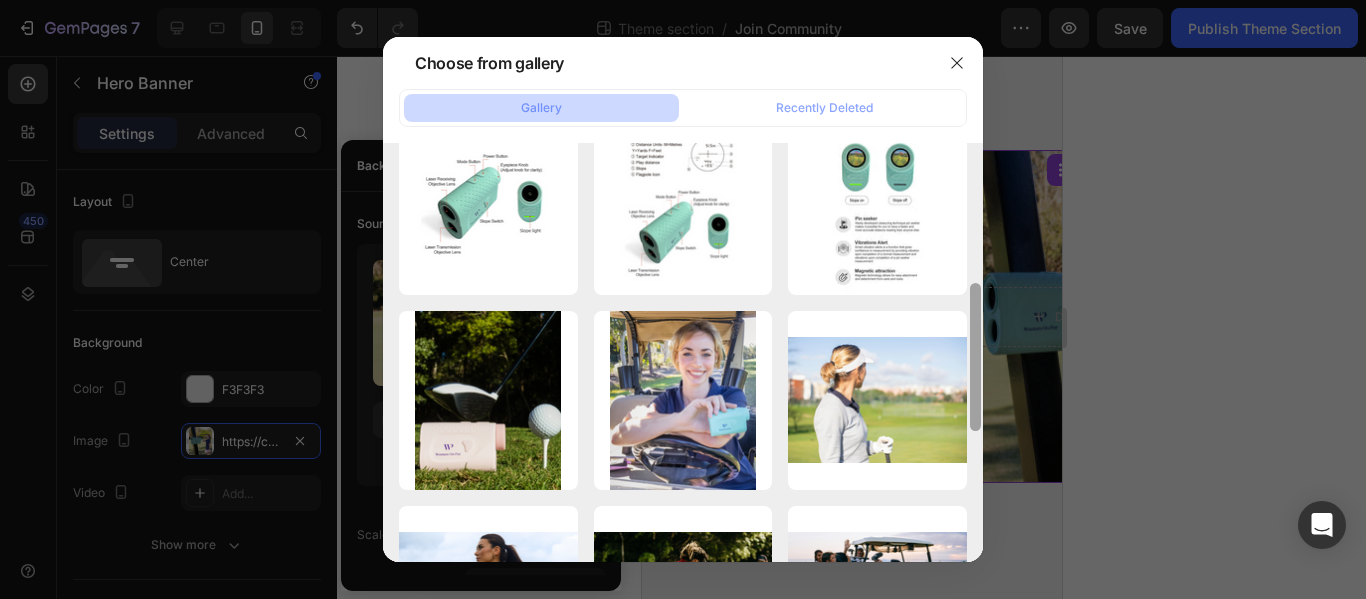 scroll, scrollTop: 514, scrollLeft: 0, axis: vertical 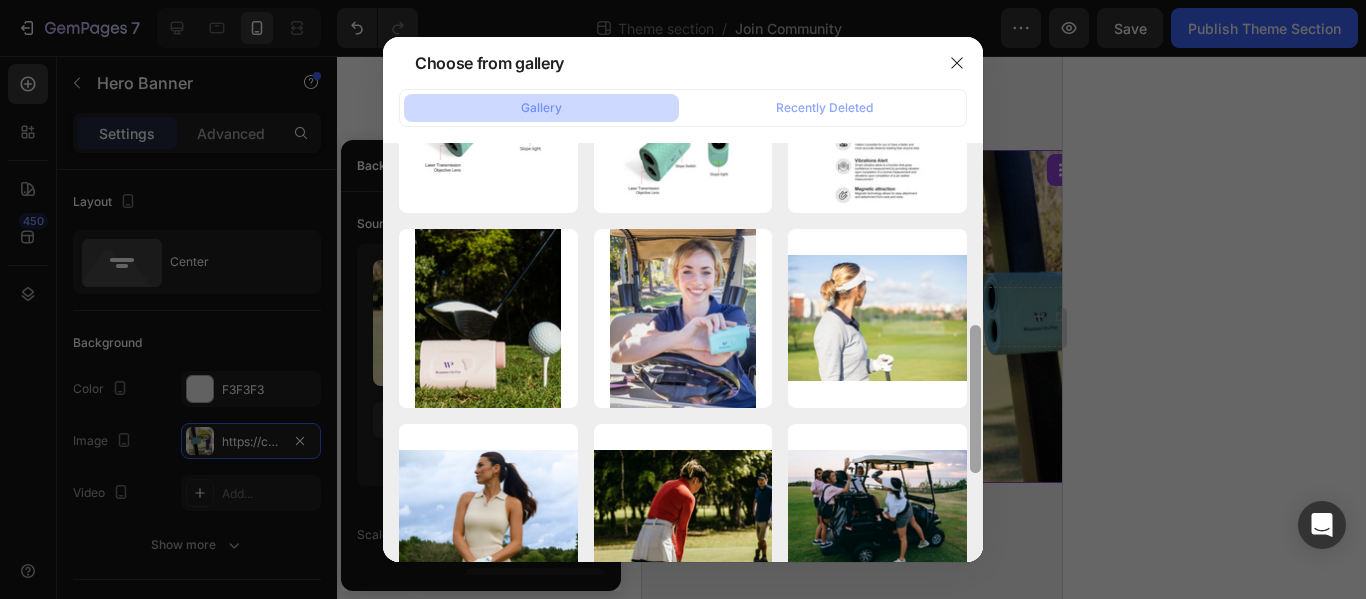 drag, startPoint x: 978, startPoint y: 256, endPoint x: 979, endPoint y: 438, distance: 182.00275 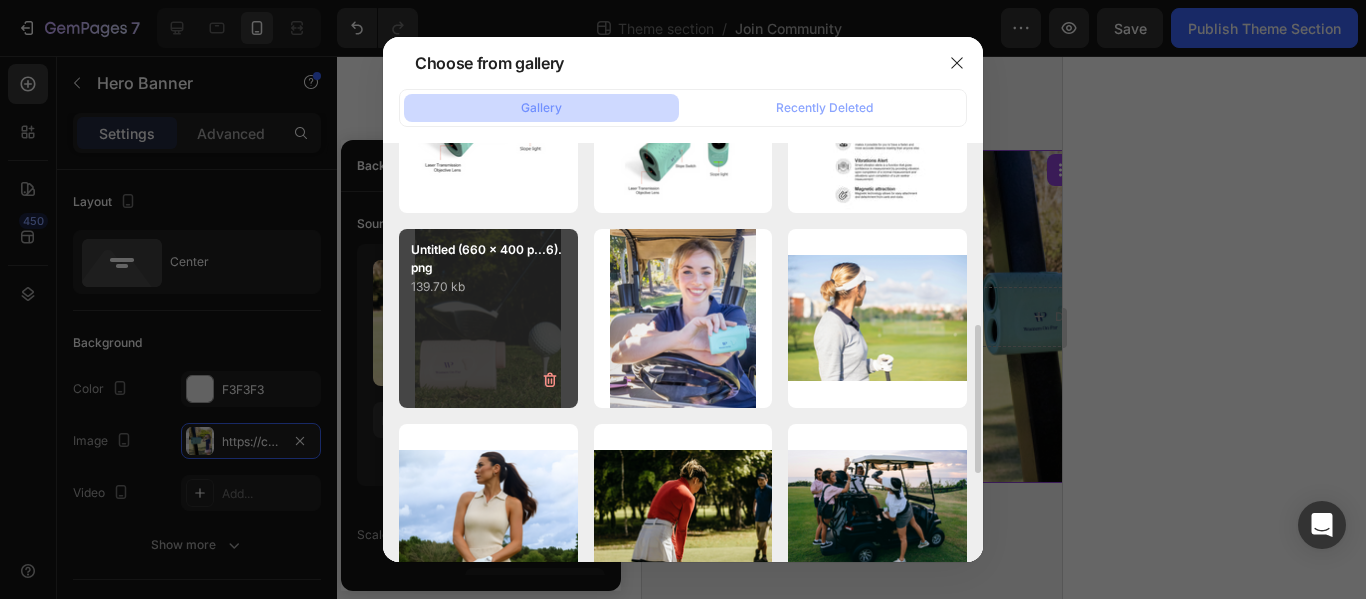 click on "Untitled (660 x 400 p...6).png 139.70 kb" at bounding box center (488, 318) 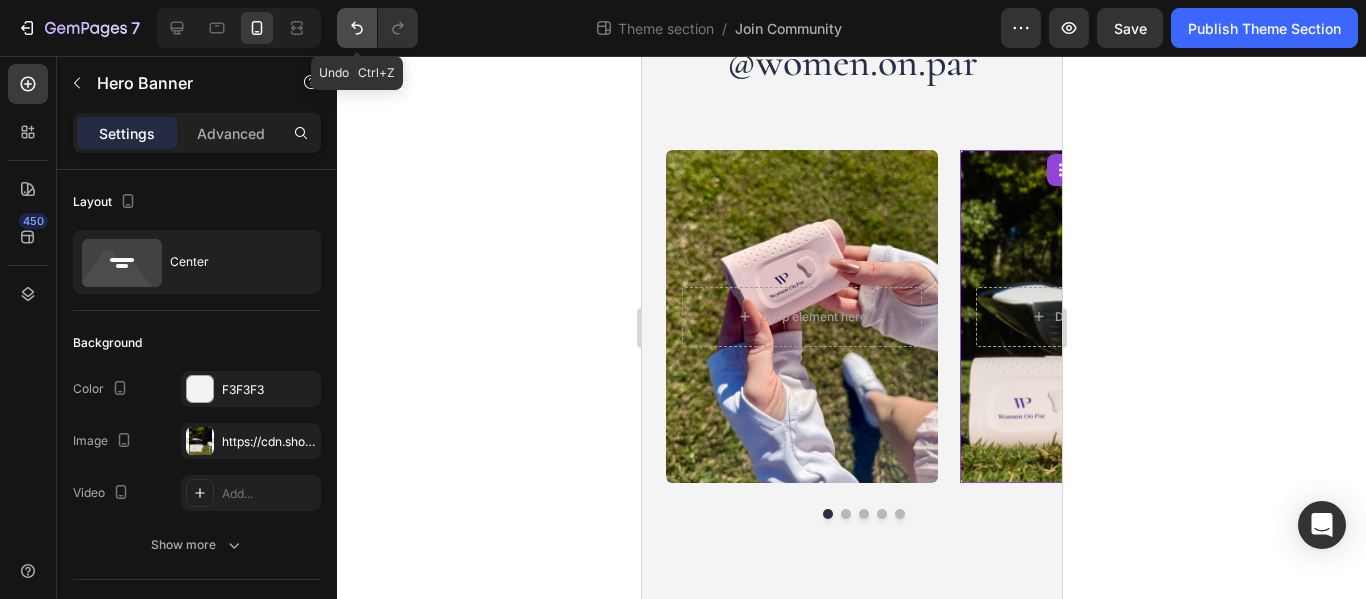 click 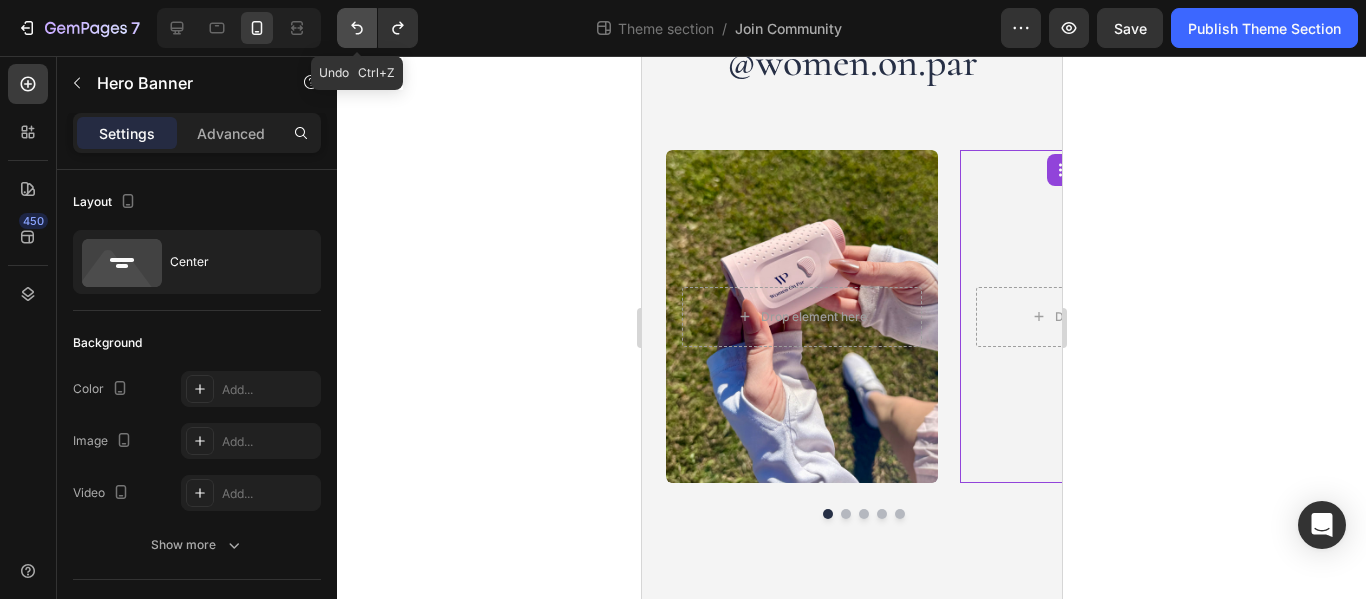 click 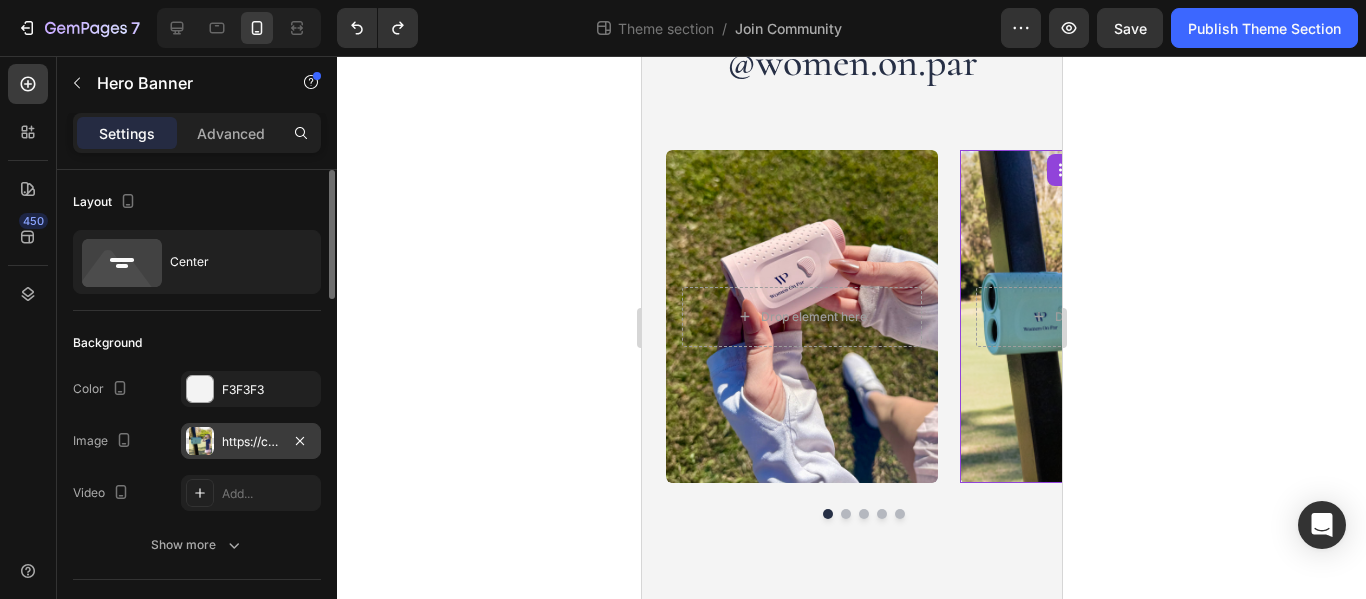 click at bounding box center (200, 441) 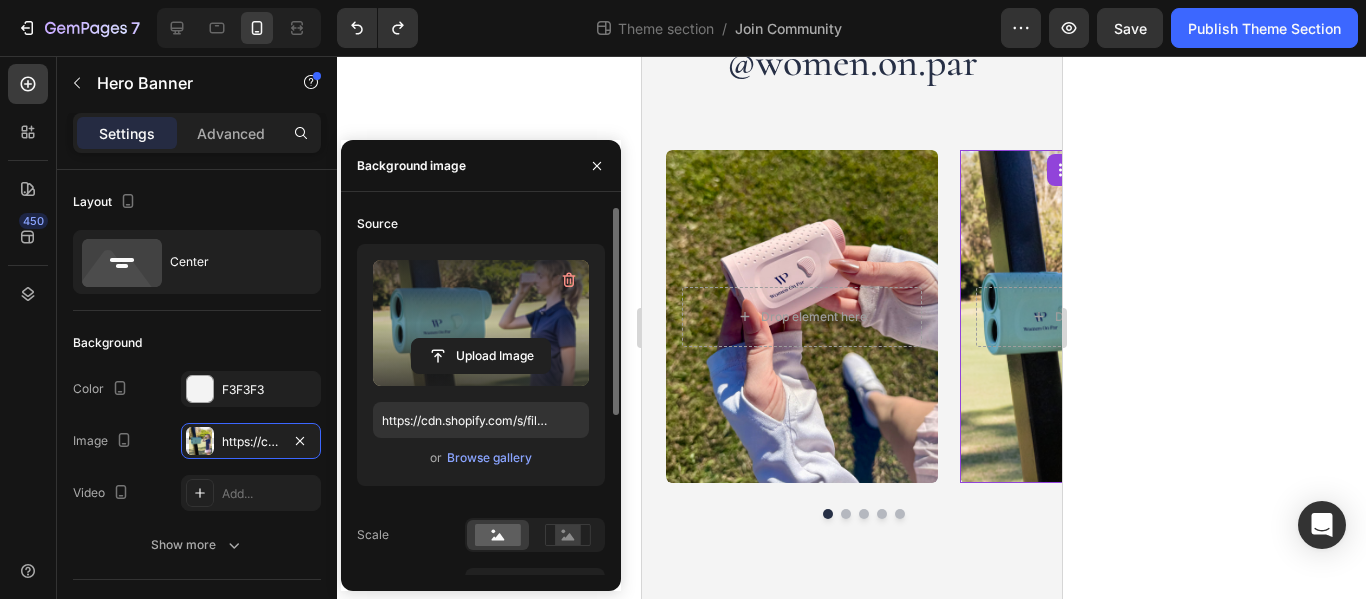 click at bounding box center (481, 323) 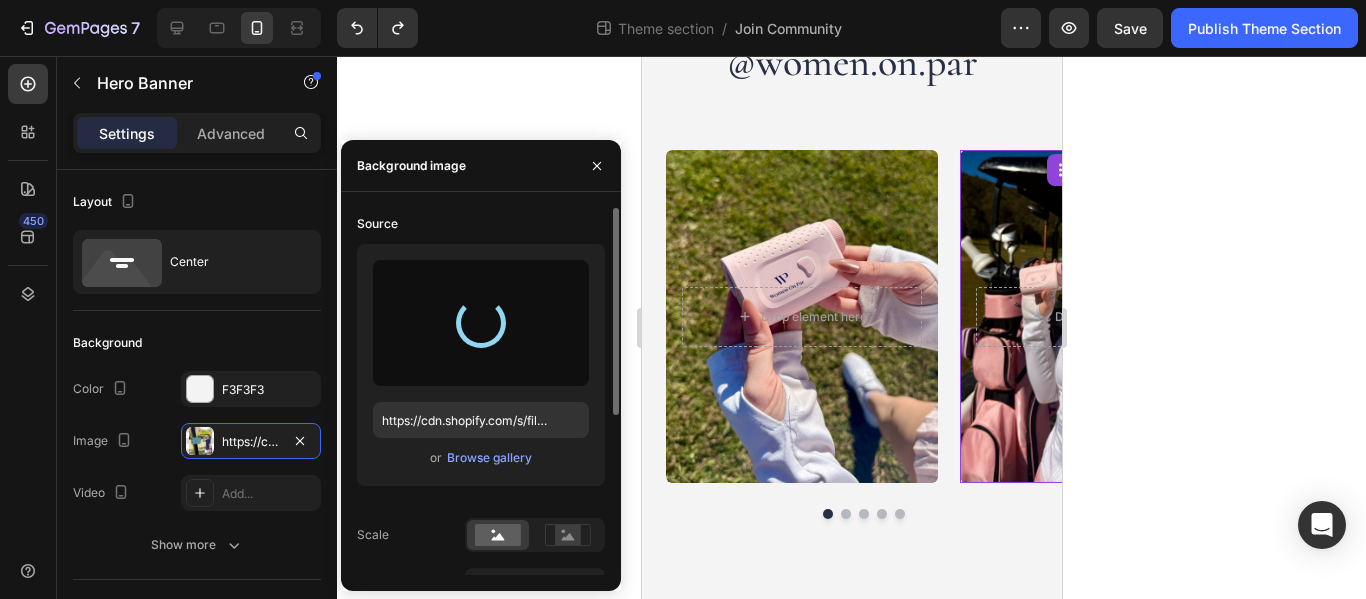 type on "https://cdn.shopify.com/s/files/1/0746/2551/5753/files/gempages_566793230448853925-63ce9184-c7e9-466a-a673-ed589fac4529.jpg" 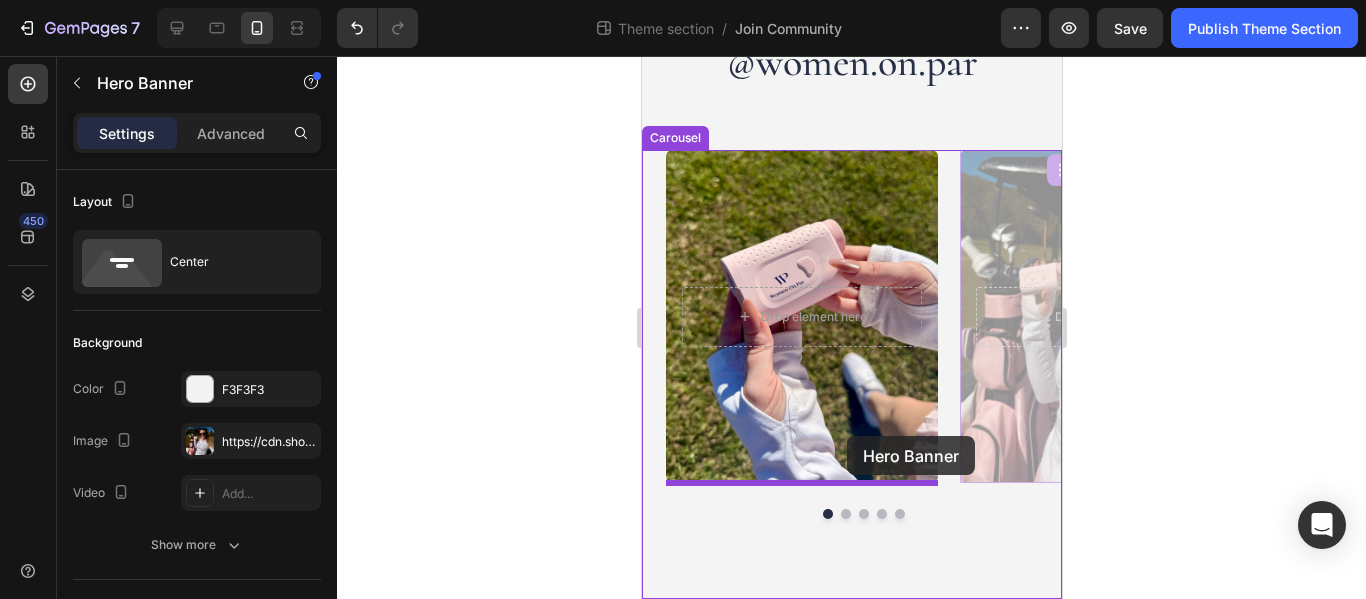 drag, startPoint x: 987, startPoint y: 411, endPoint x: 844, endPoint y: 434, distance: 144.83784 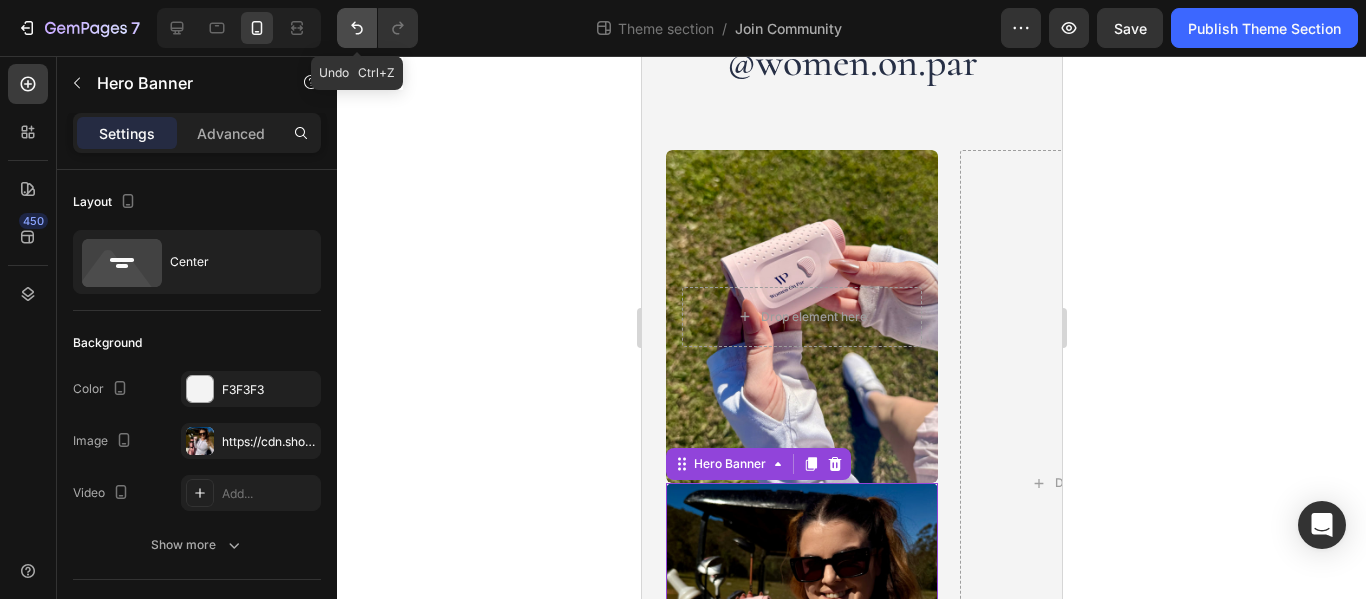 click 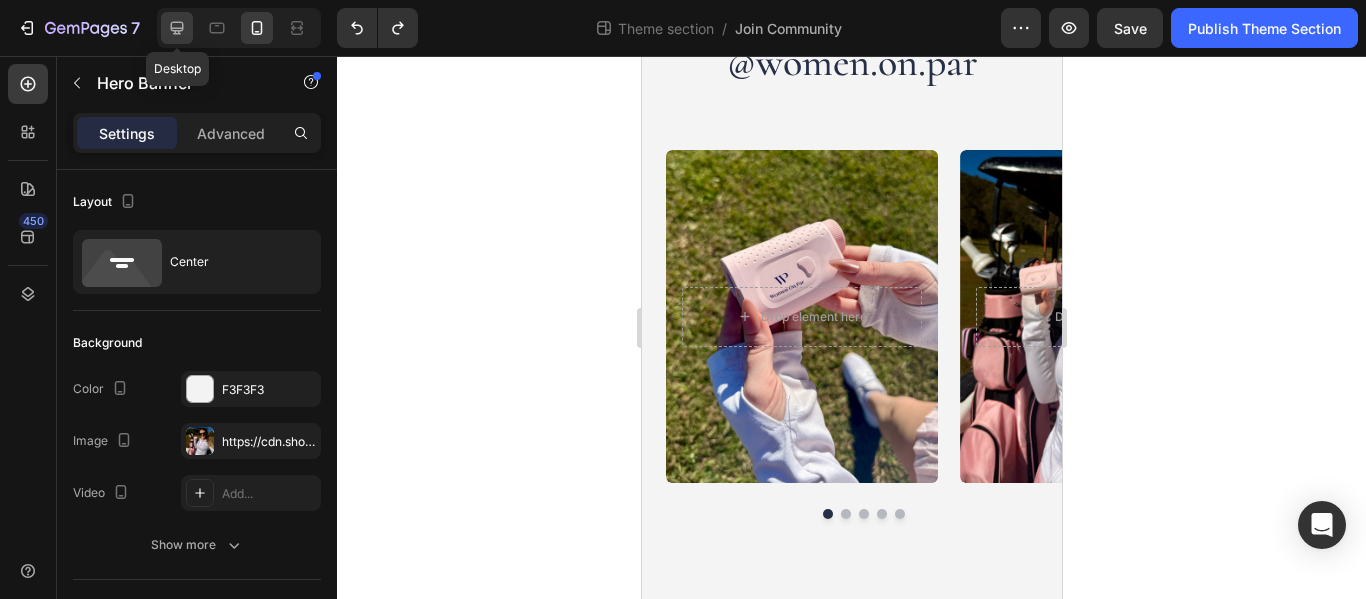 click 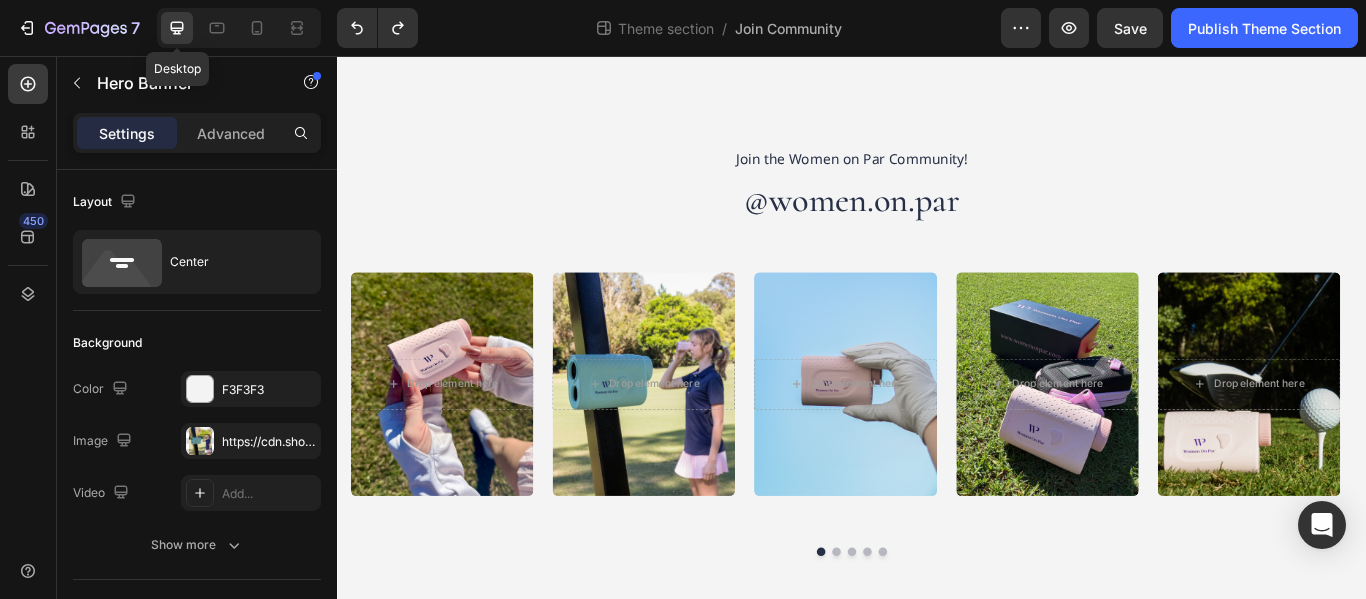 scroll, scrollTop: 85, scrollLeft: 0, axis: vertical 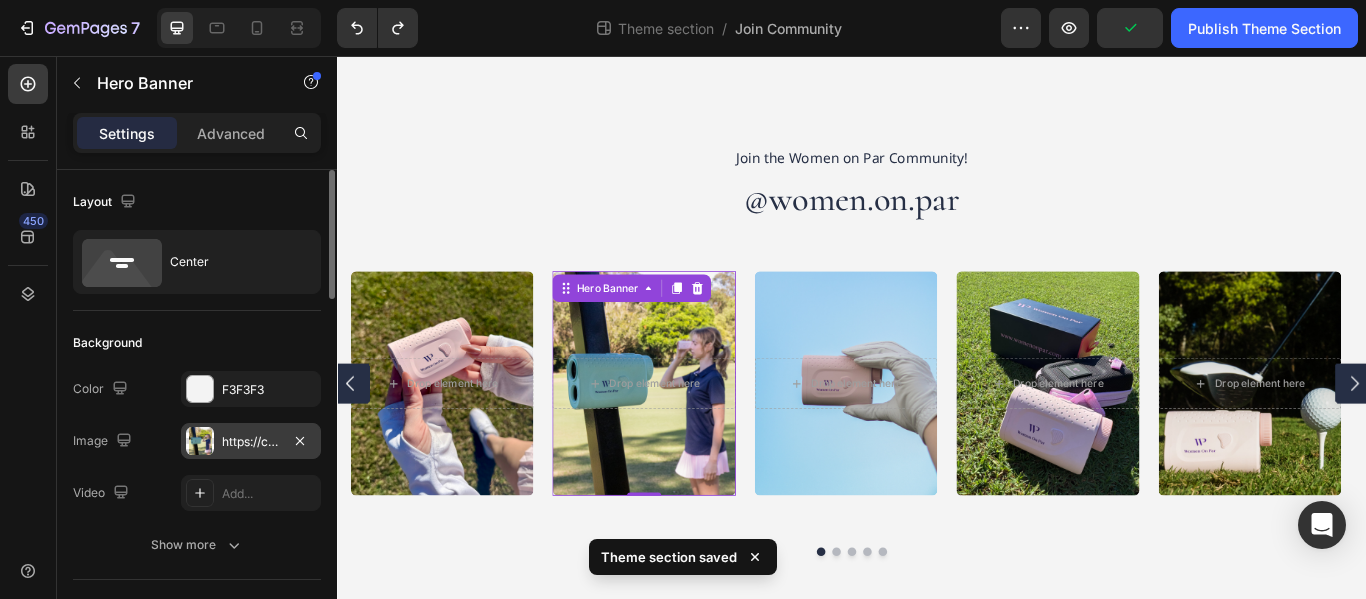 click at bounding box center [200, 441] 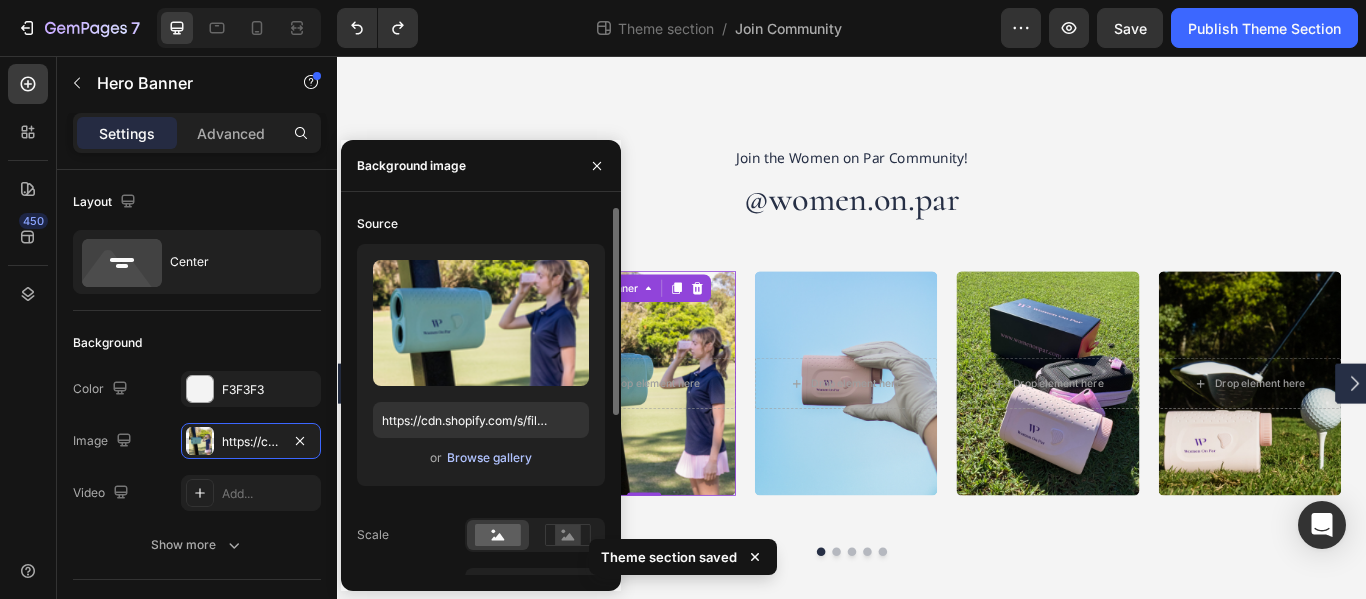 click on "Browse gallery" at bounding box center (489, 458) 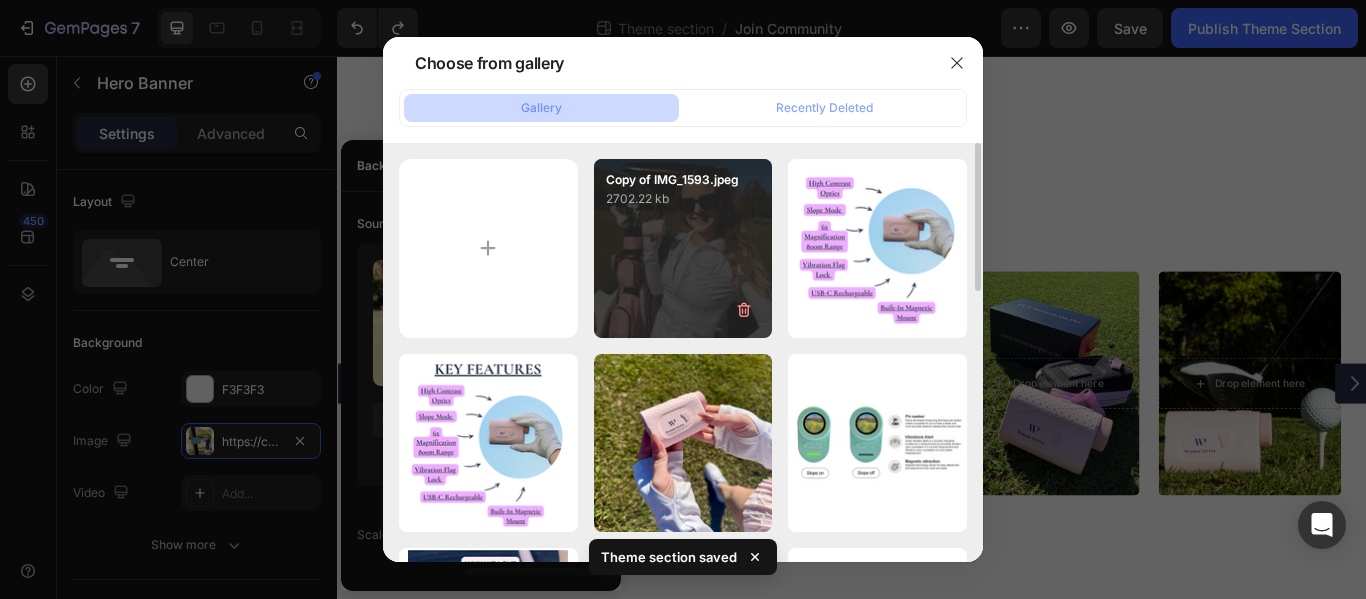 click on "Copy of IMG_1593.jpeg 2702.22 kb" at bounding box center (683, 248) 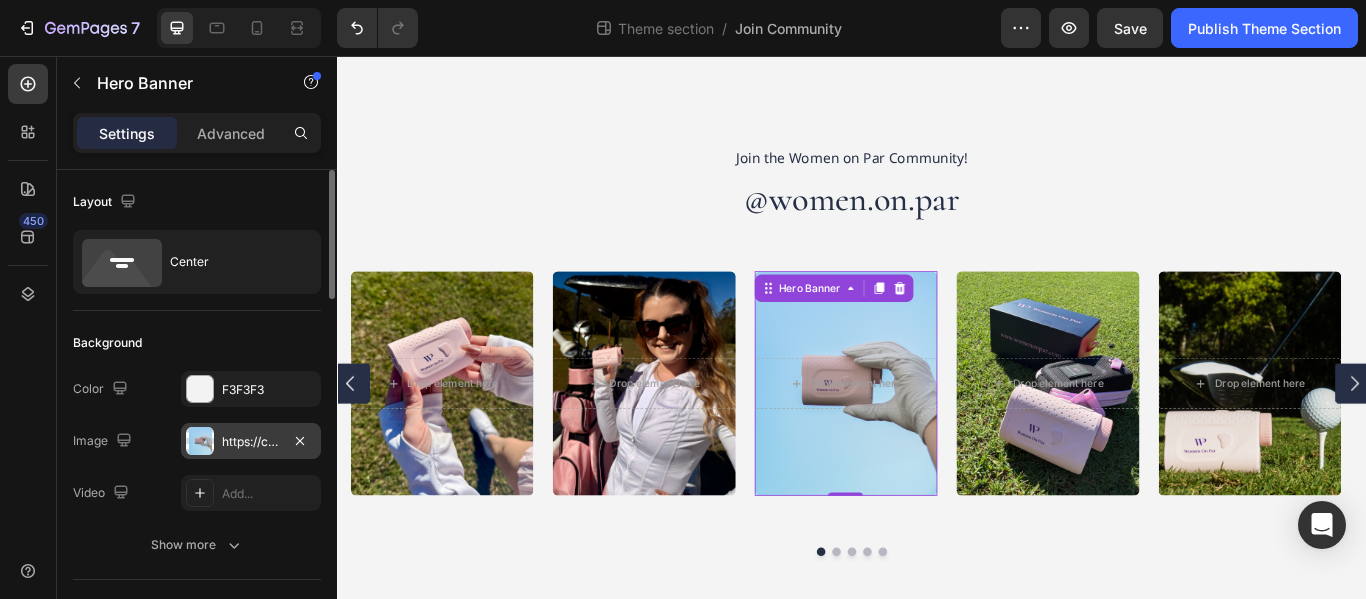 click at bounding box center (200, 441) 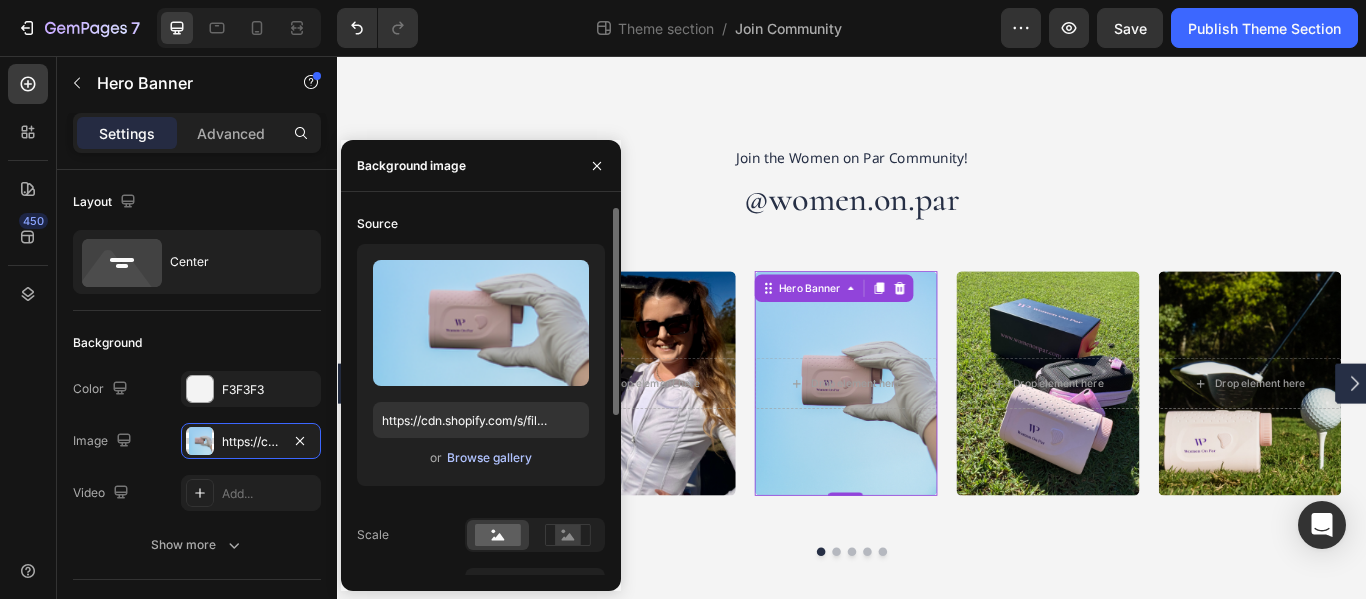 click on "Browse gallery" at bounding box center (489, 458) 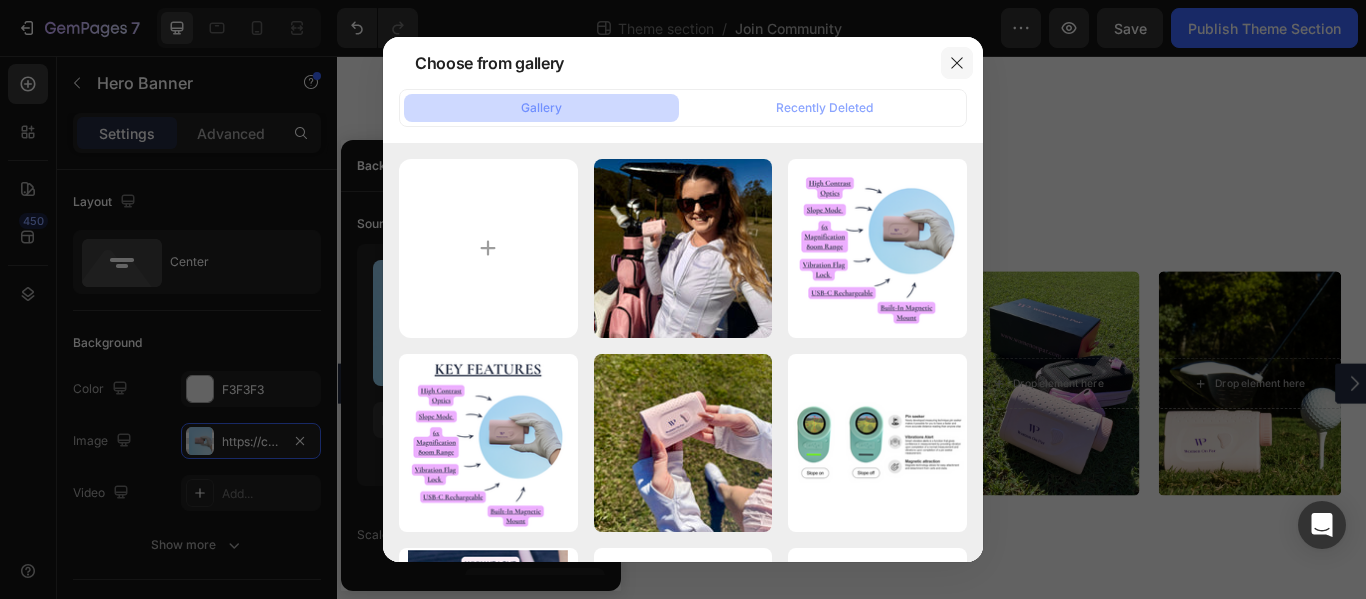 click 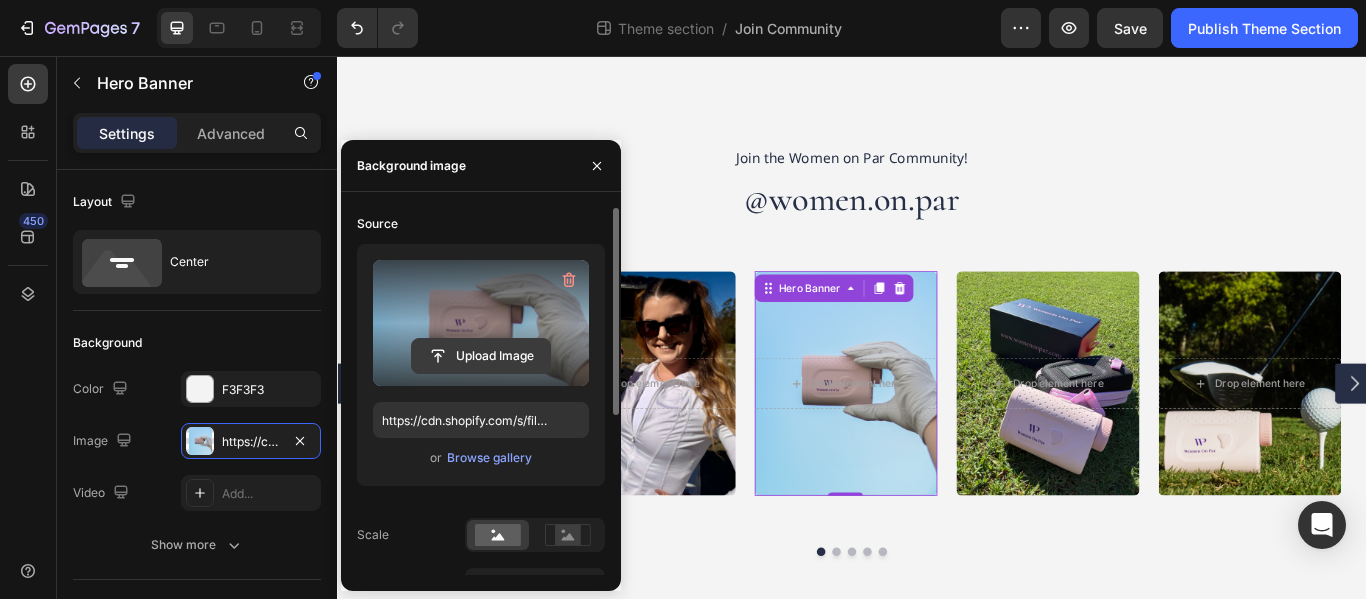 click 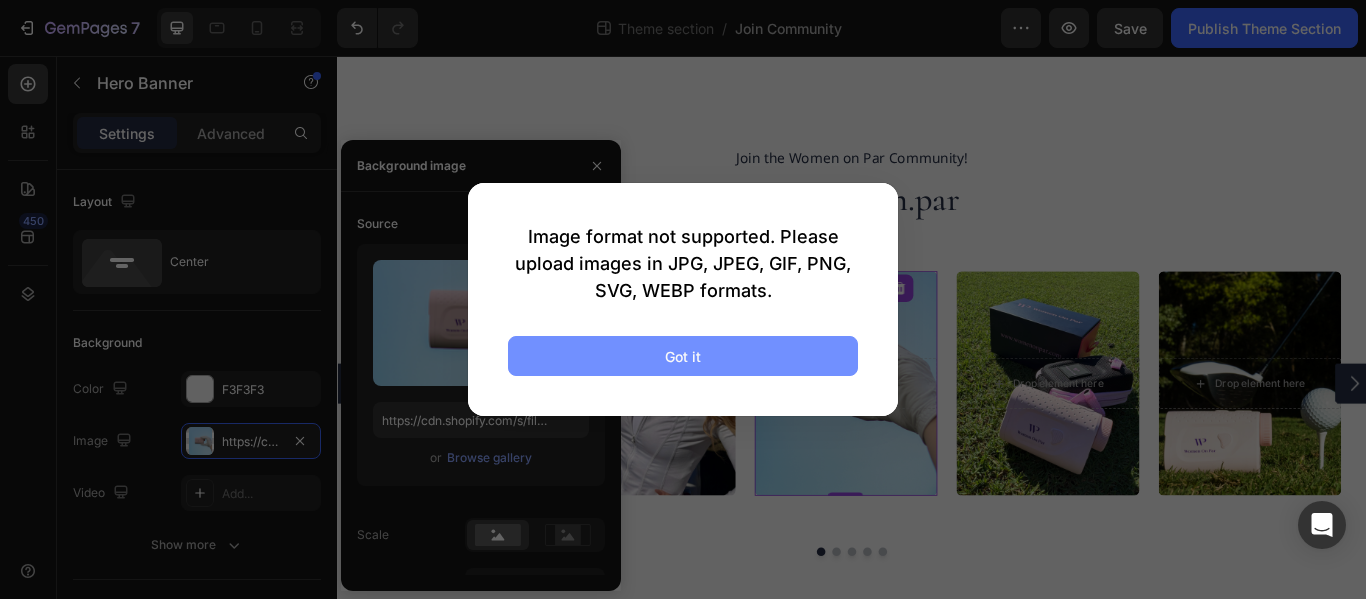 click on "Got it" at bounding box center [683, 356] 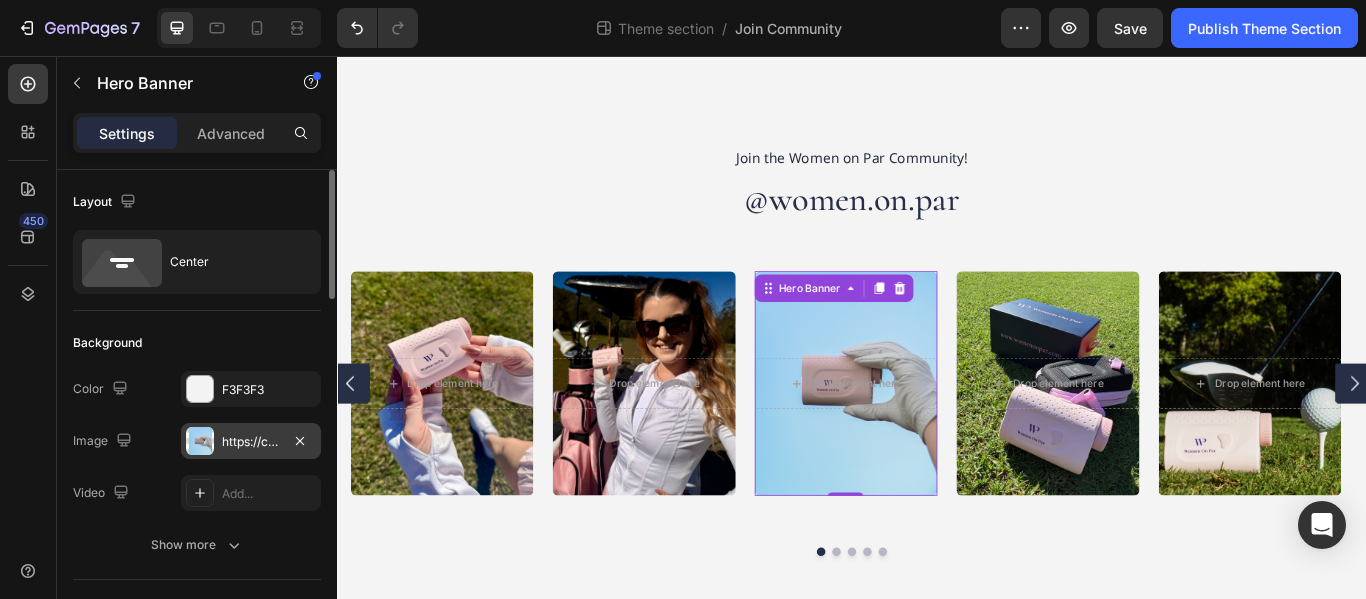 click on "https://cdn.shopify.com/s/files/1/0746/2551/5753/files/gempages_566793230448853925-06fe039a-4cc3-496f-bf1a-dc11db603dc9.png" at bounding box center [251, 442] 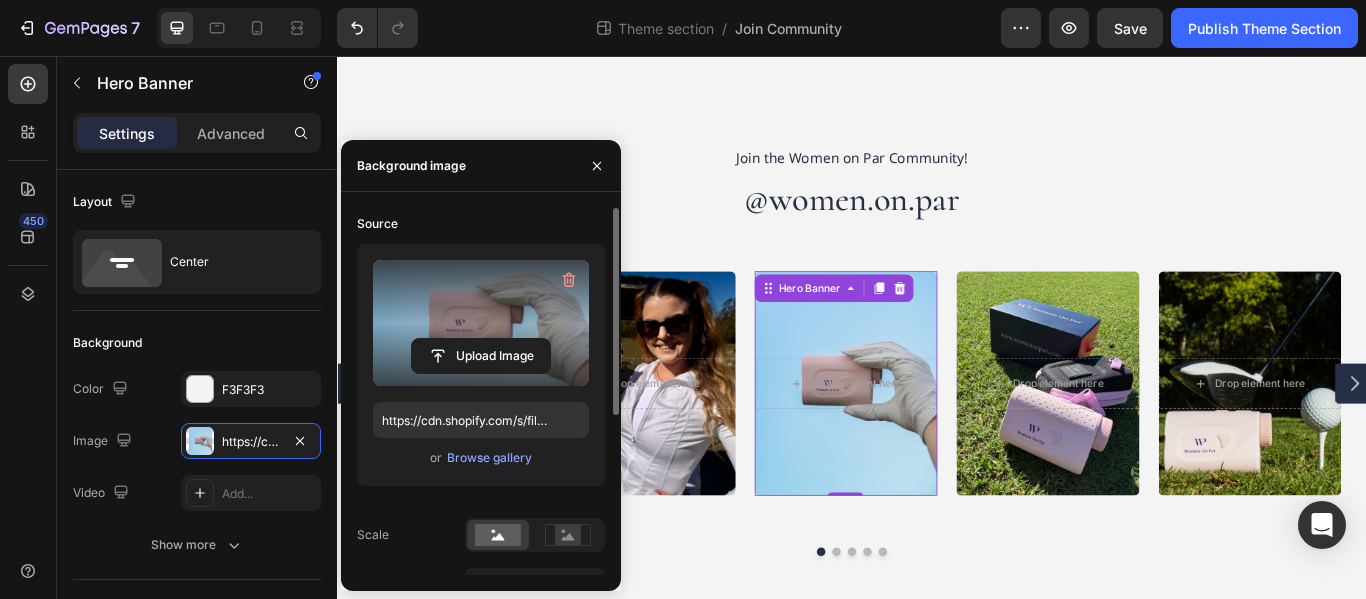 click at bounding box center (481, 323) 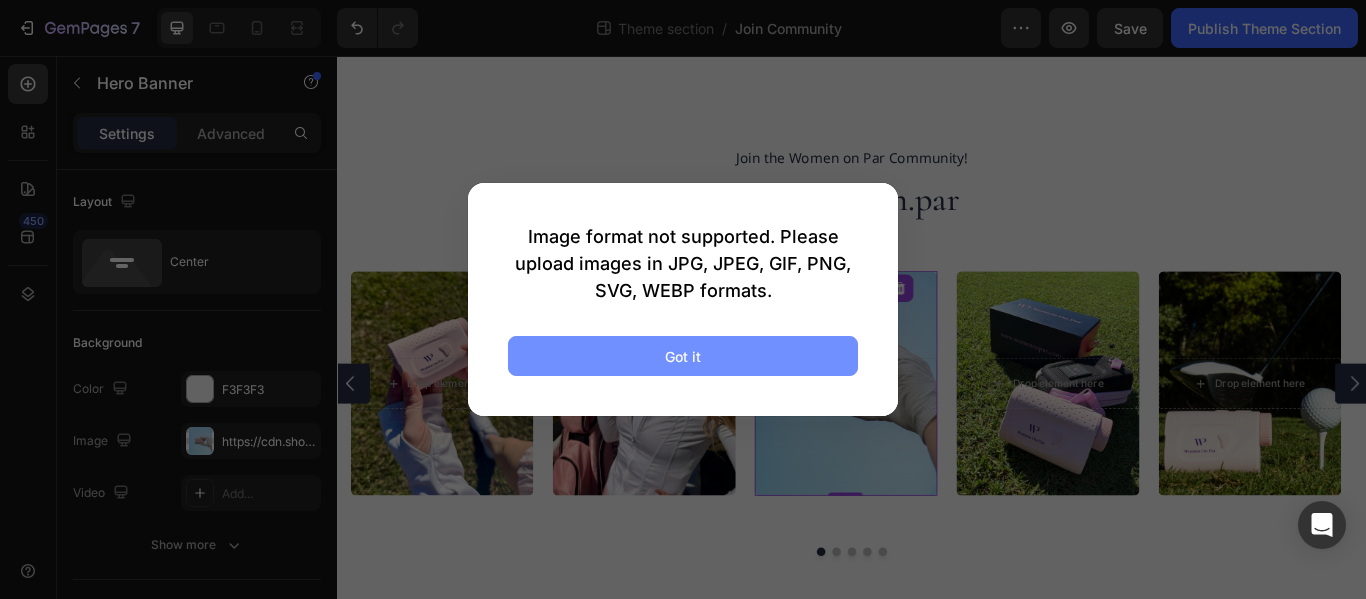 click on "Got it" at bounding box center [683, 356] 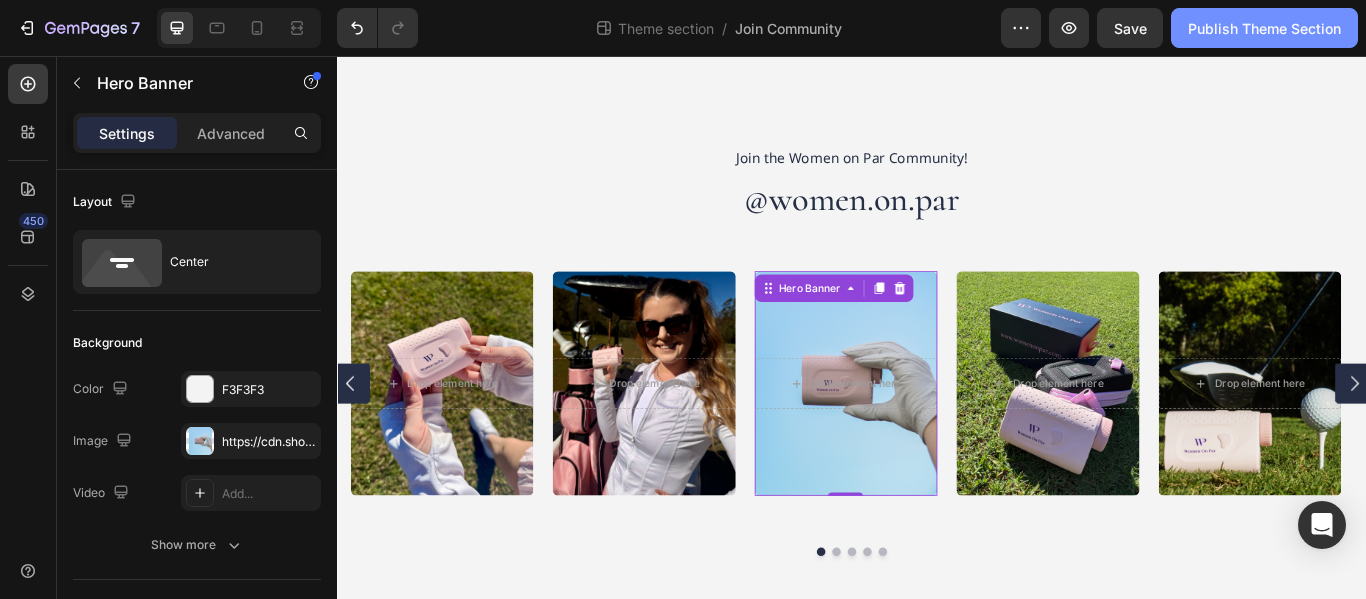 click on "Publish Theme Section" 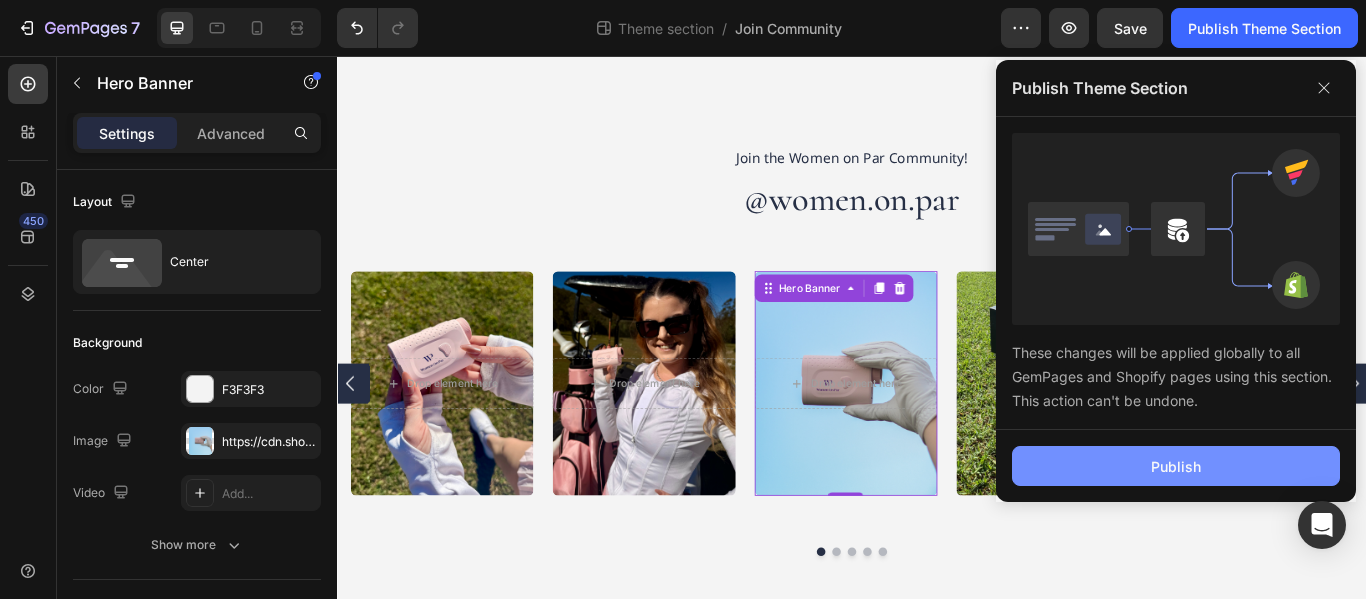 click on "Publish" 